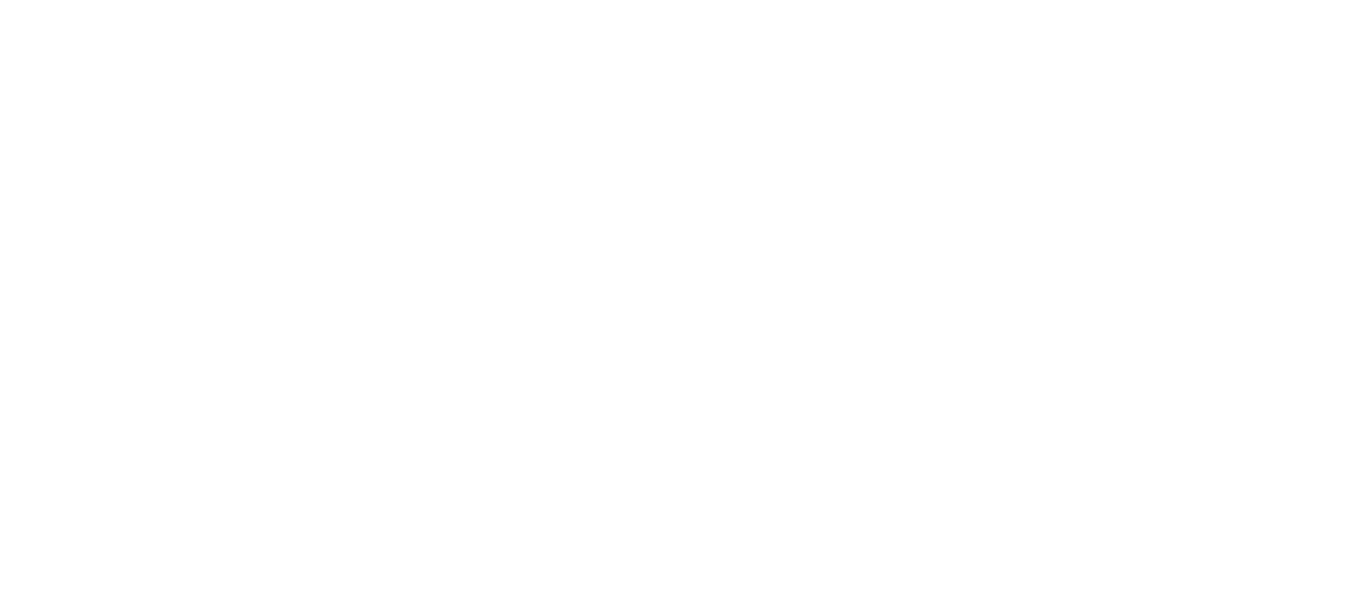 scroll, scrollTop: 0, scrollLeft: 0, axis: both 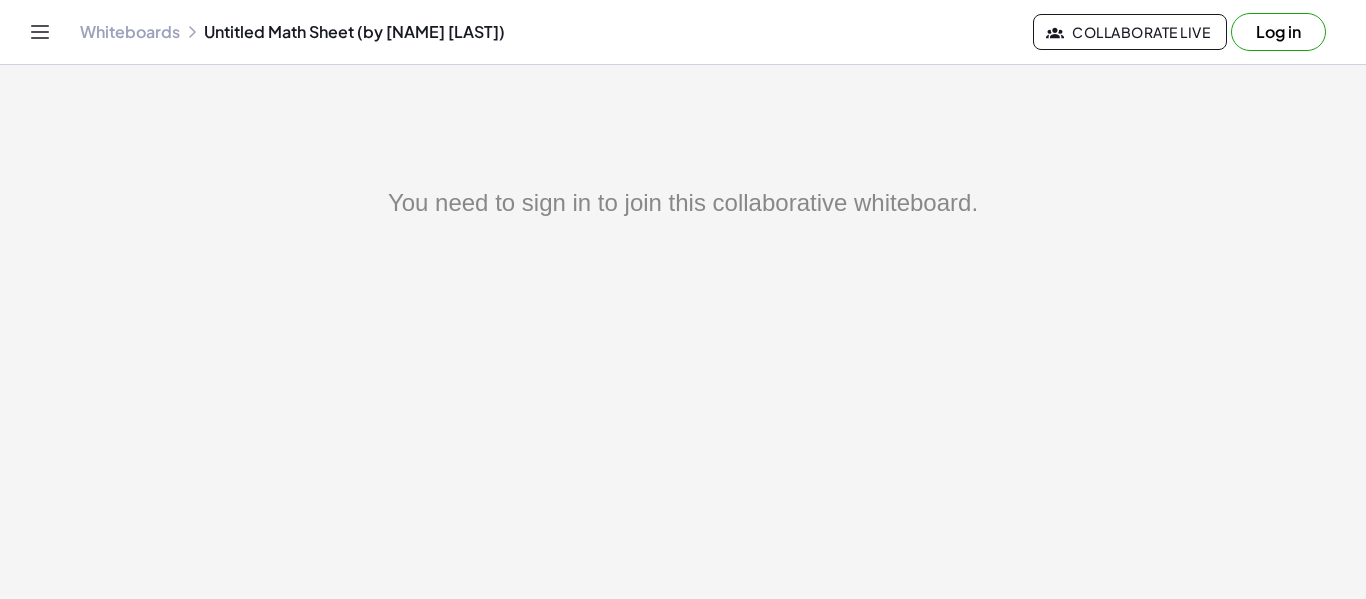 click on "Log in" at bounding box center (1278, 32) 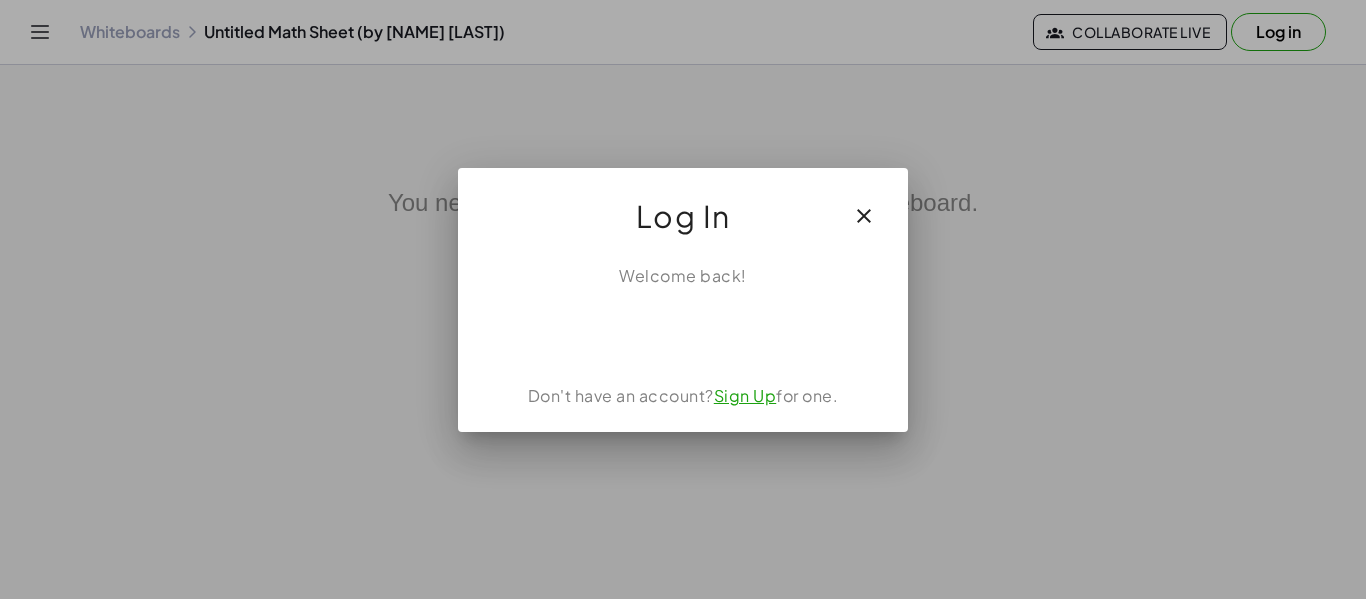 click on "Welcome back!  Don't have an account?  Sign Up  for one." 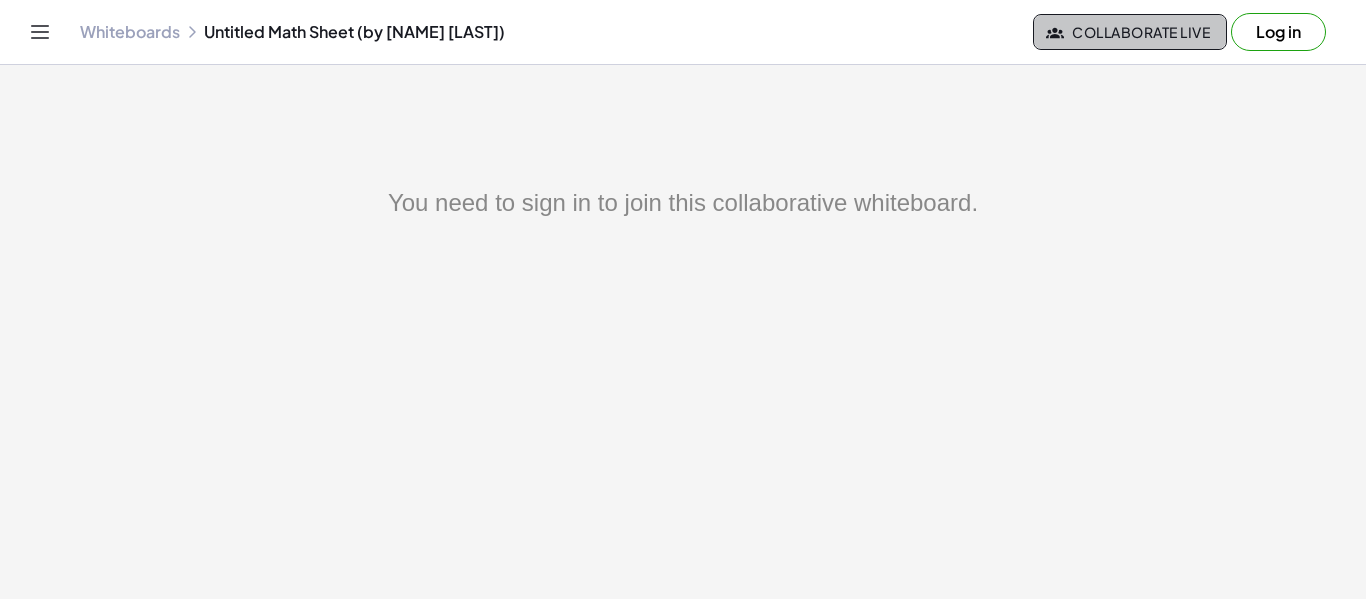 click on "Collaborate Live" 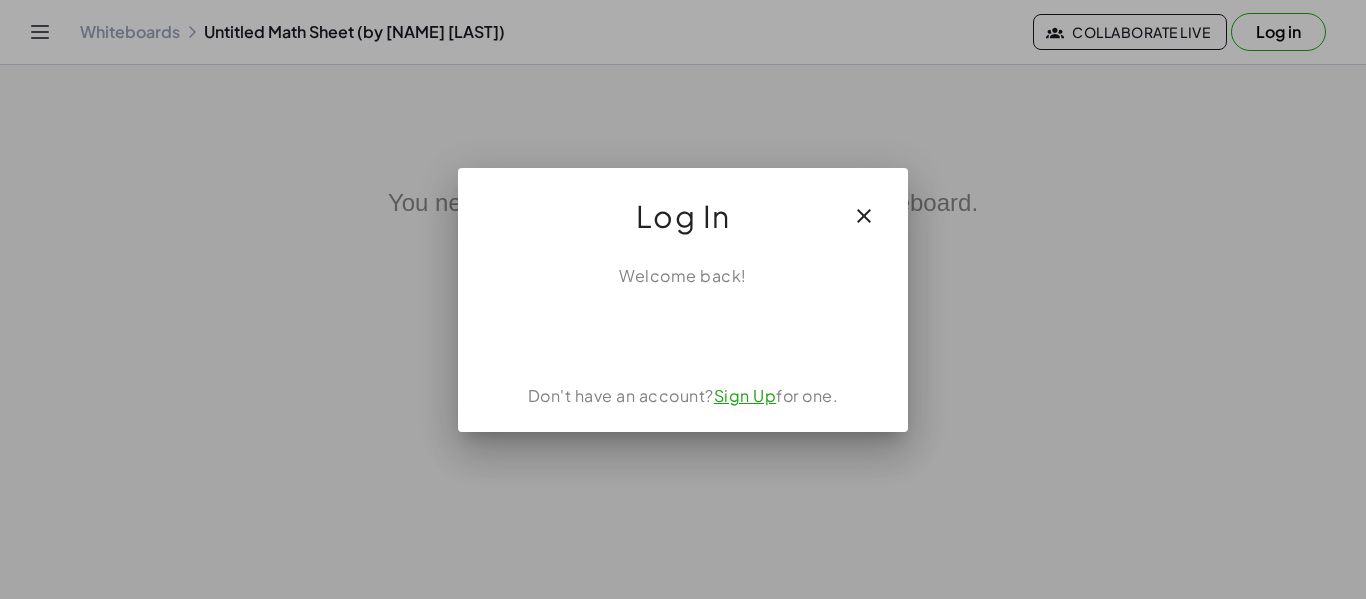 click 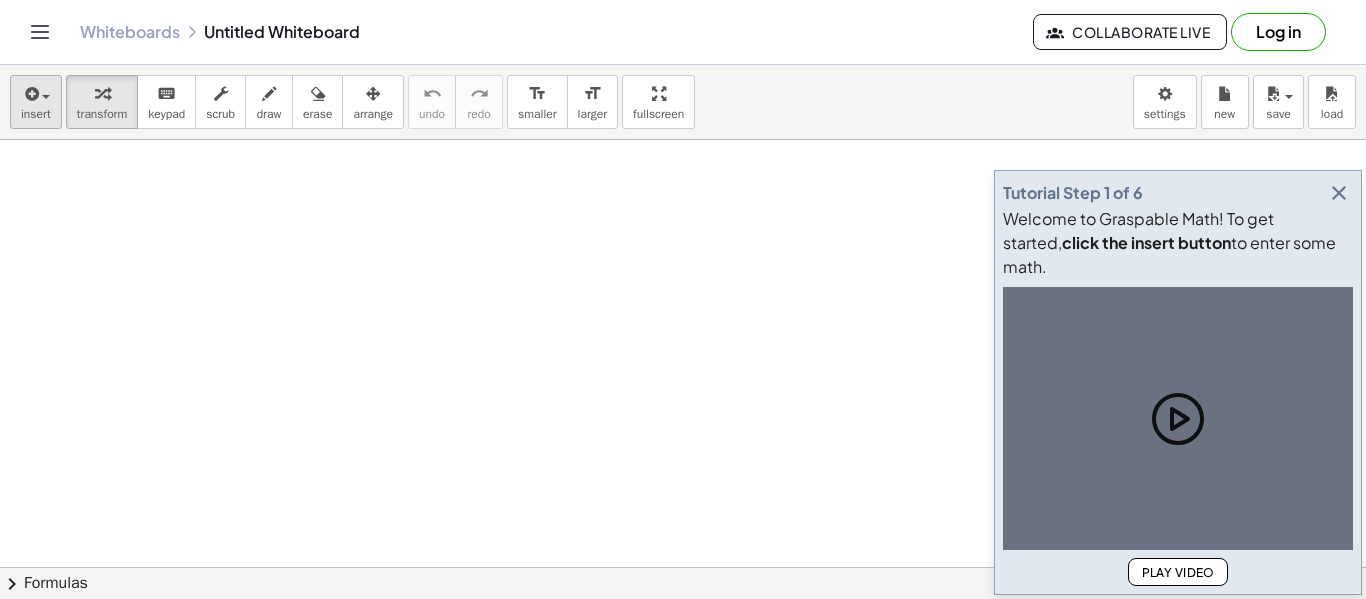 scroll, scrollTop: 0, scrollLeft: 0, axis: both 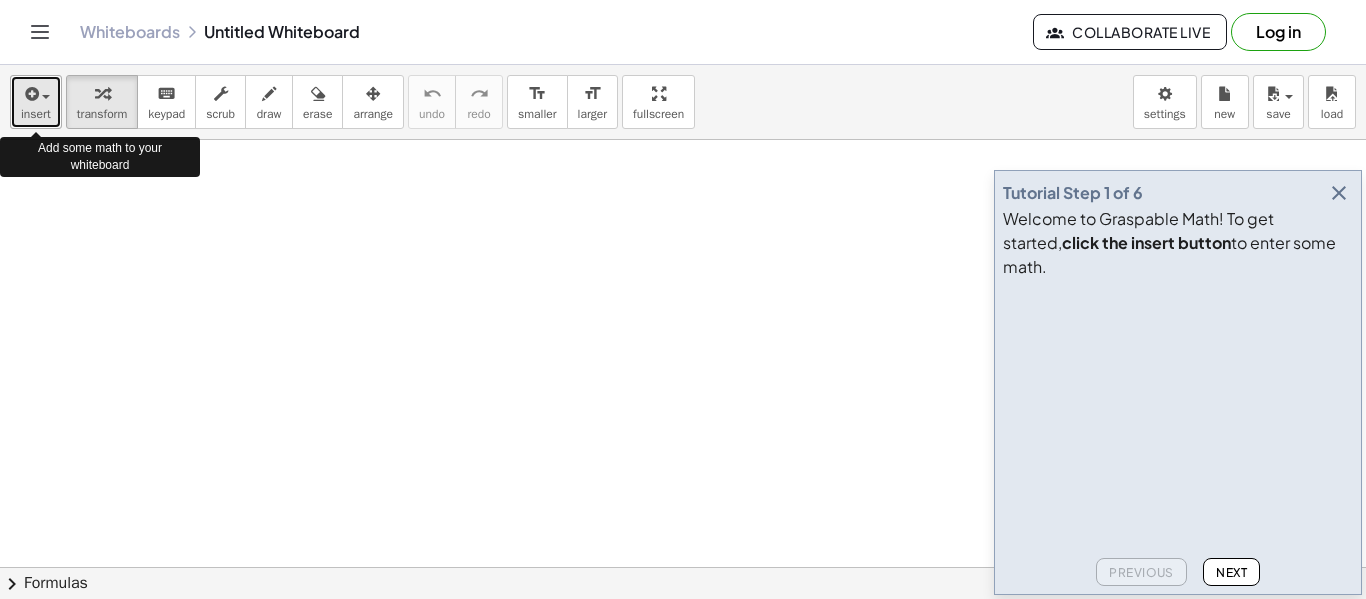 click on "insert" at bounding box center [36, 114] 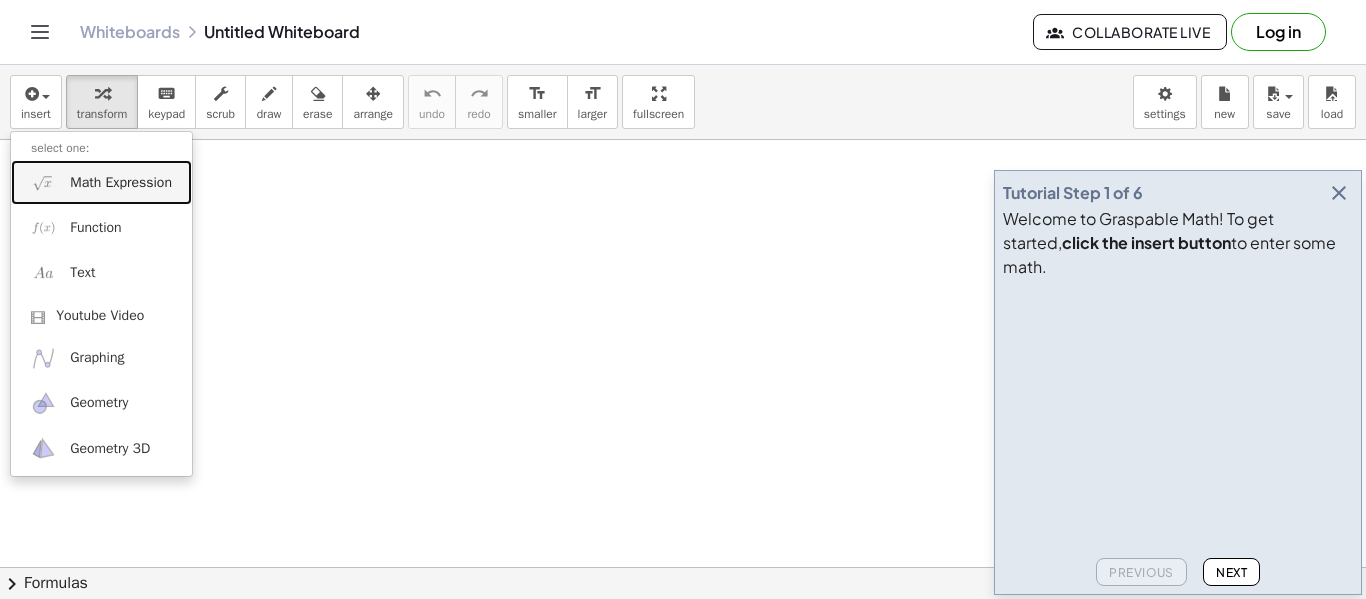click on "Math Expression" at bounding box center (101, 182) 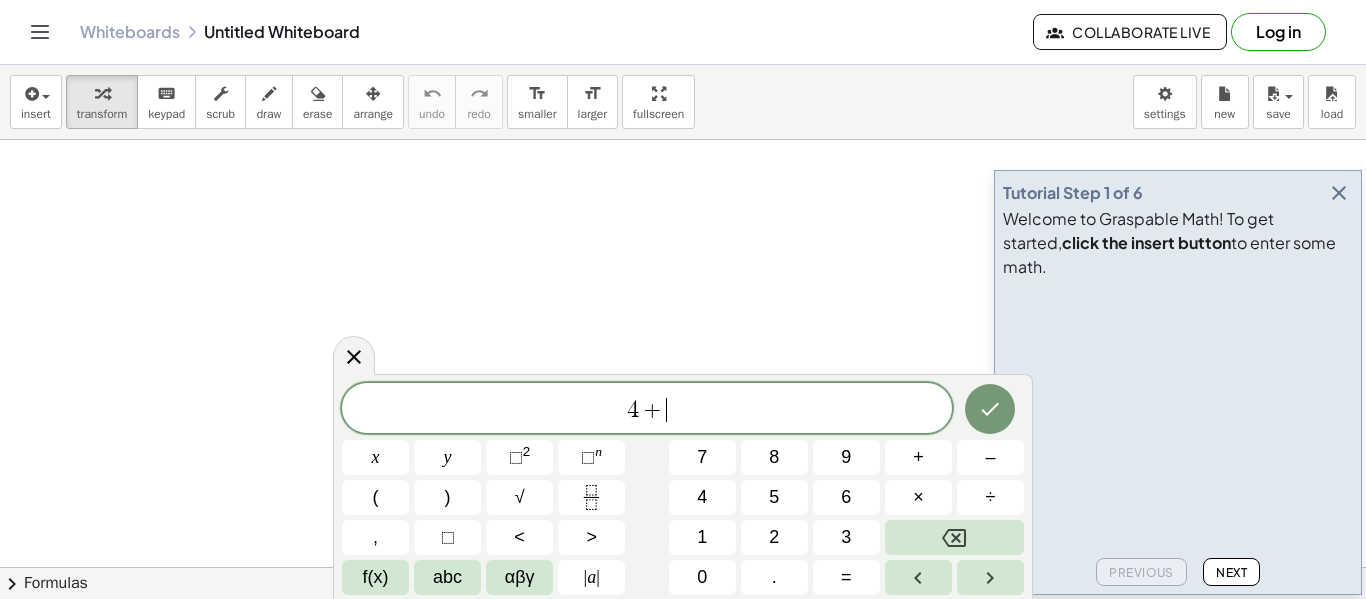 scroll, scrollTop: 4, scrollLeft: 0, axis: vertical 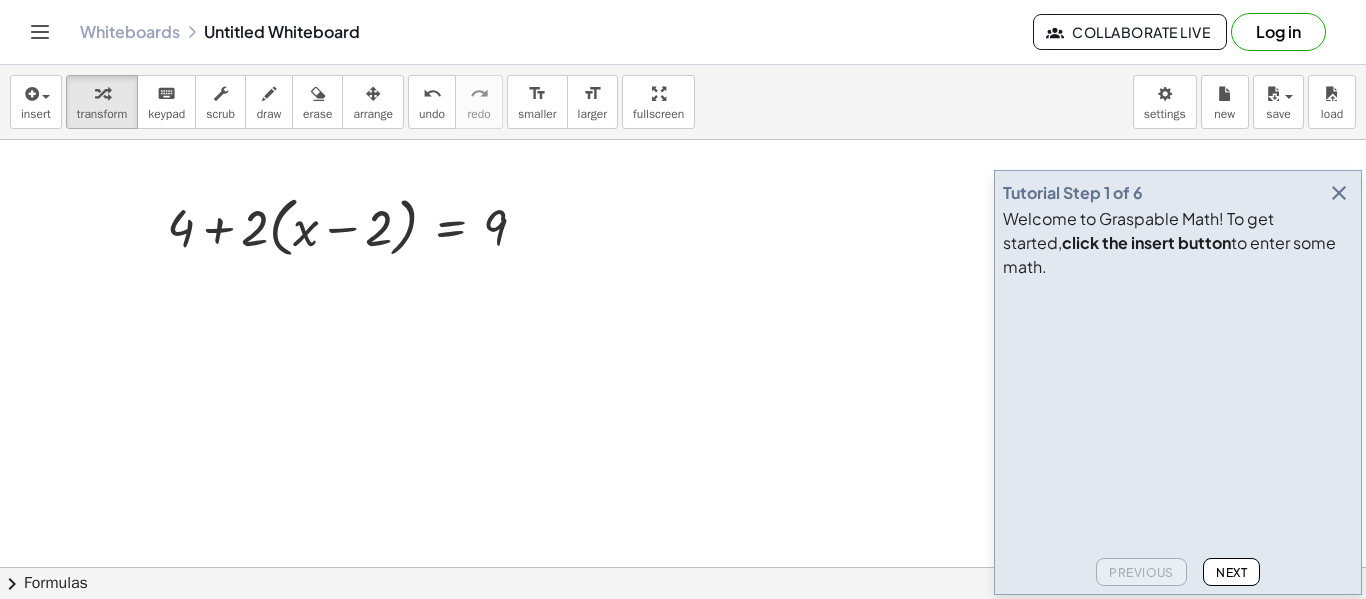 click at bounding box center [1339, 193] 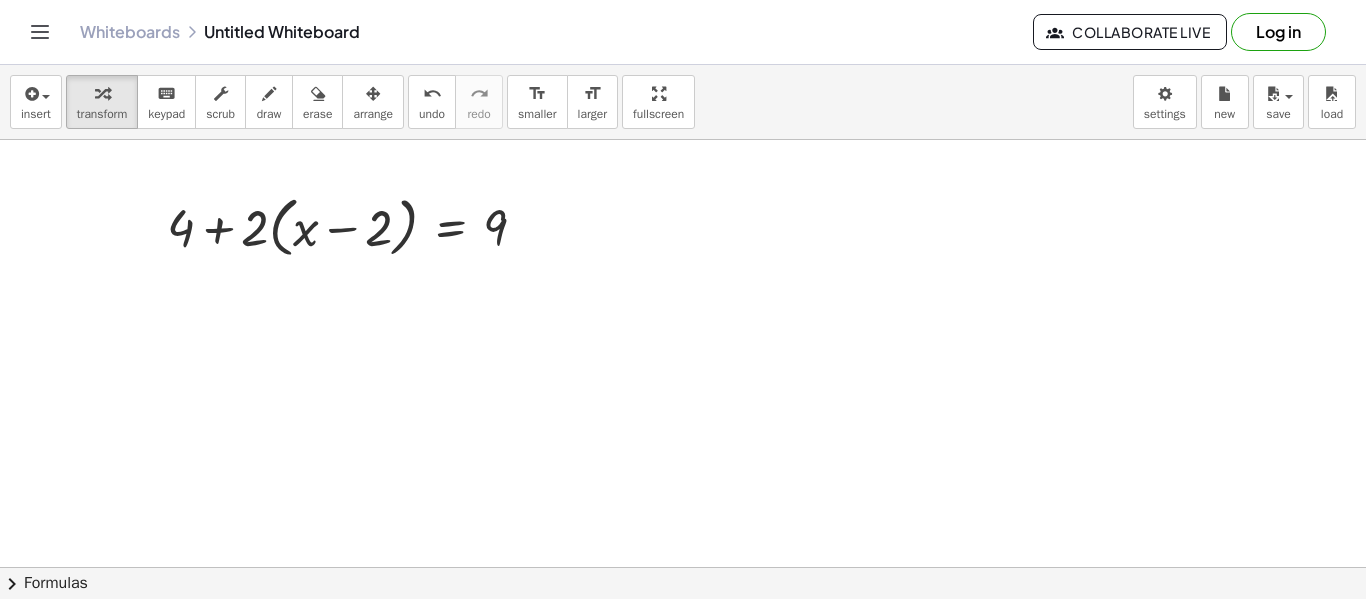 click at bounding box center [683, 632] 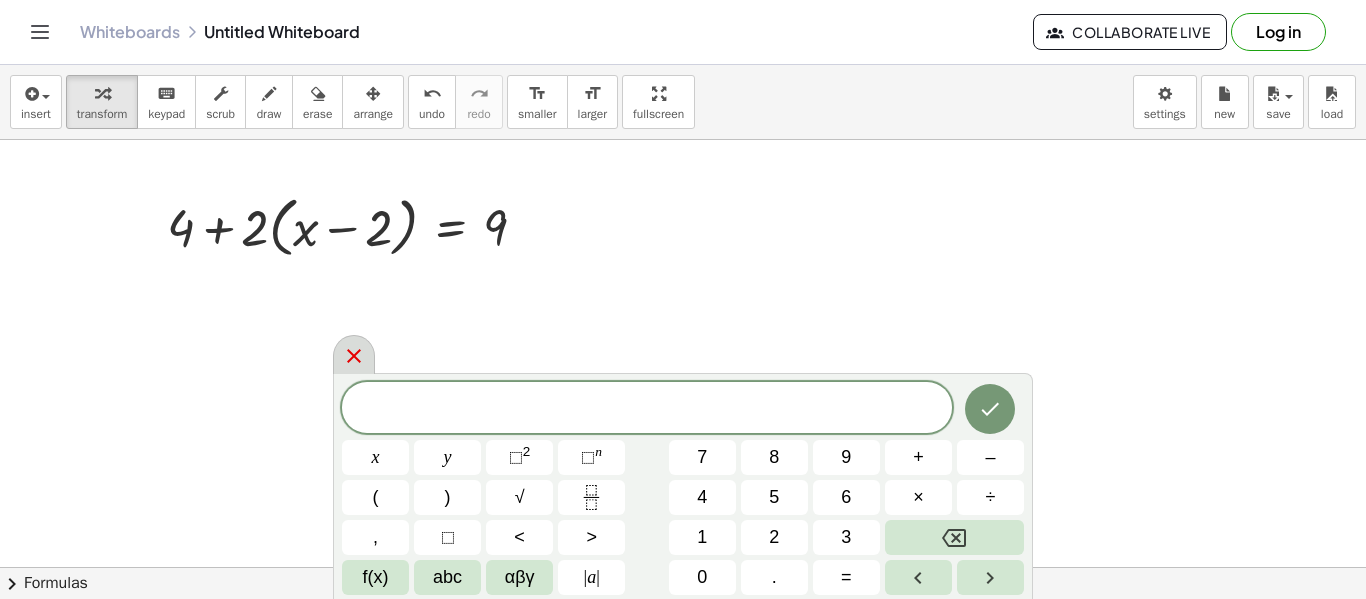 click 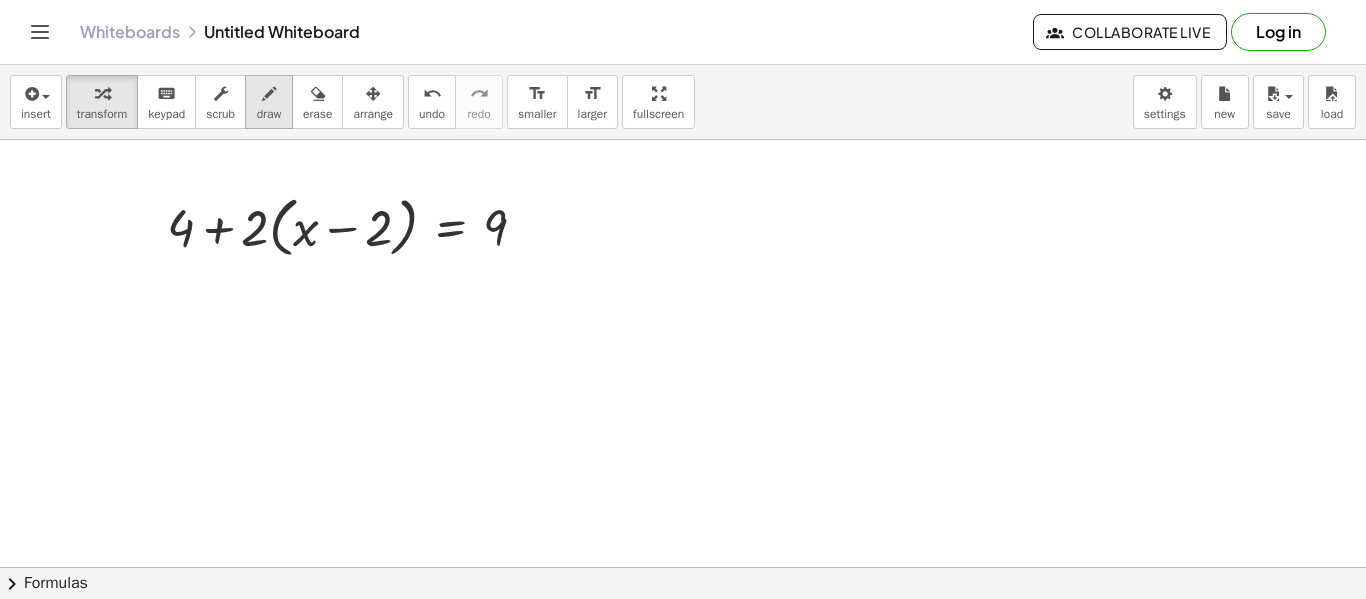 click on "draw" at bounding box center (269, 102) 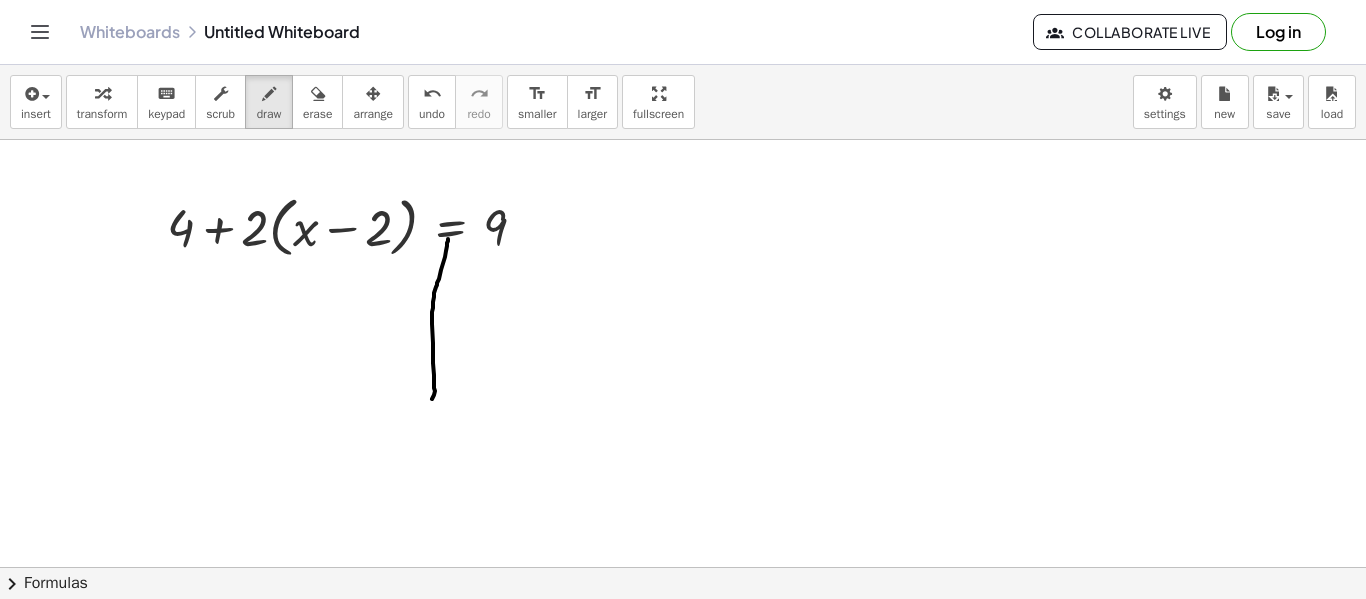 drag, startPoint x: 448, startPoint y: 239, endPoint x: 432, endPoint y: 399, distance: 160.798 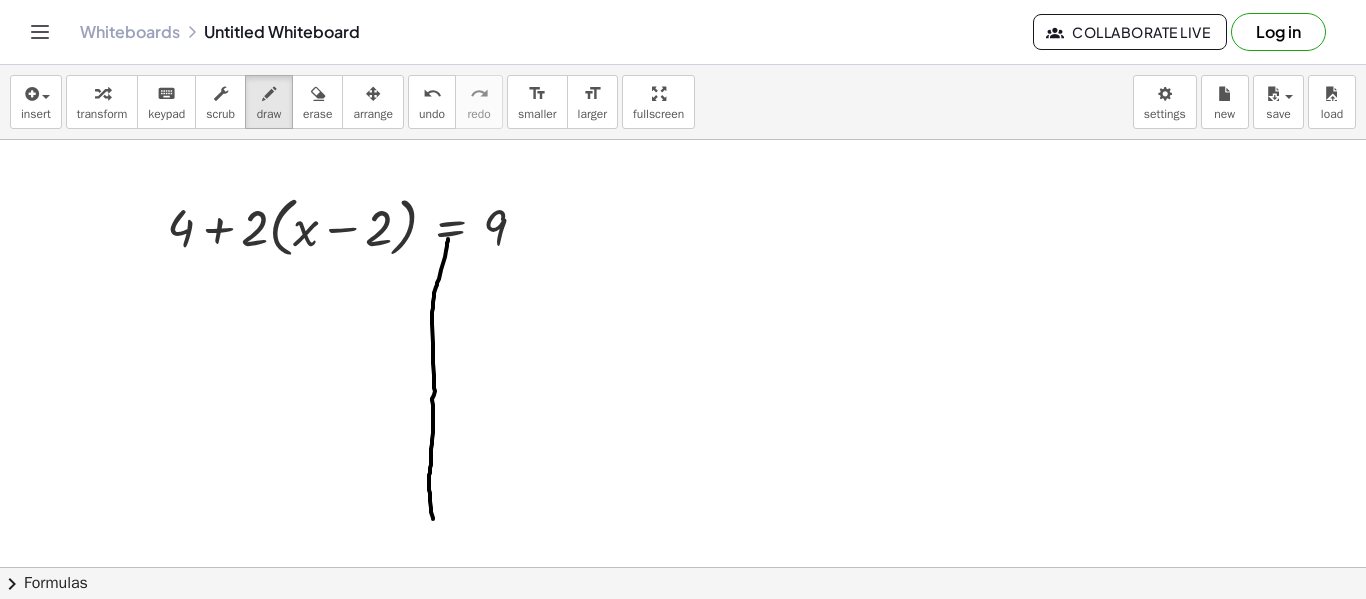 drag, startPoint x: 432, startPoint y: 399, endPoint x: 430, endPoint y: 555, distance: 156.01282 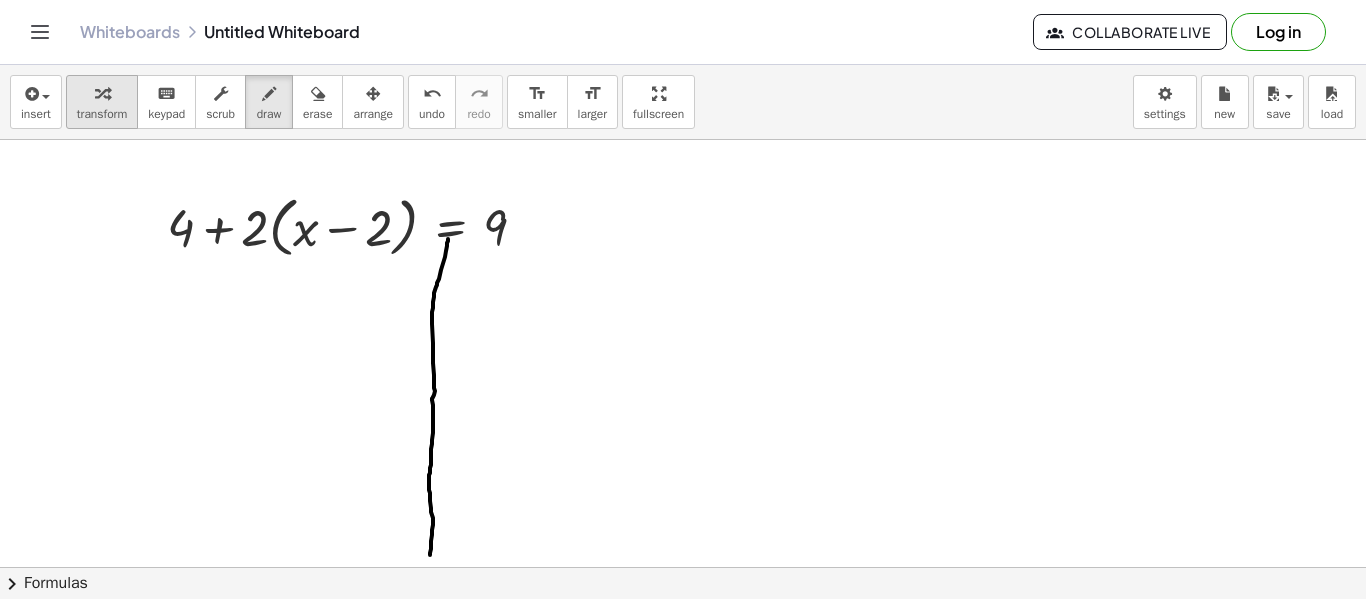click on "transform" at bounding box center (102, 102) 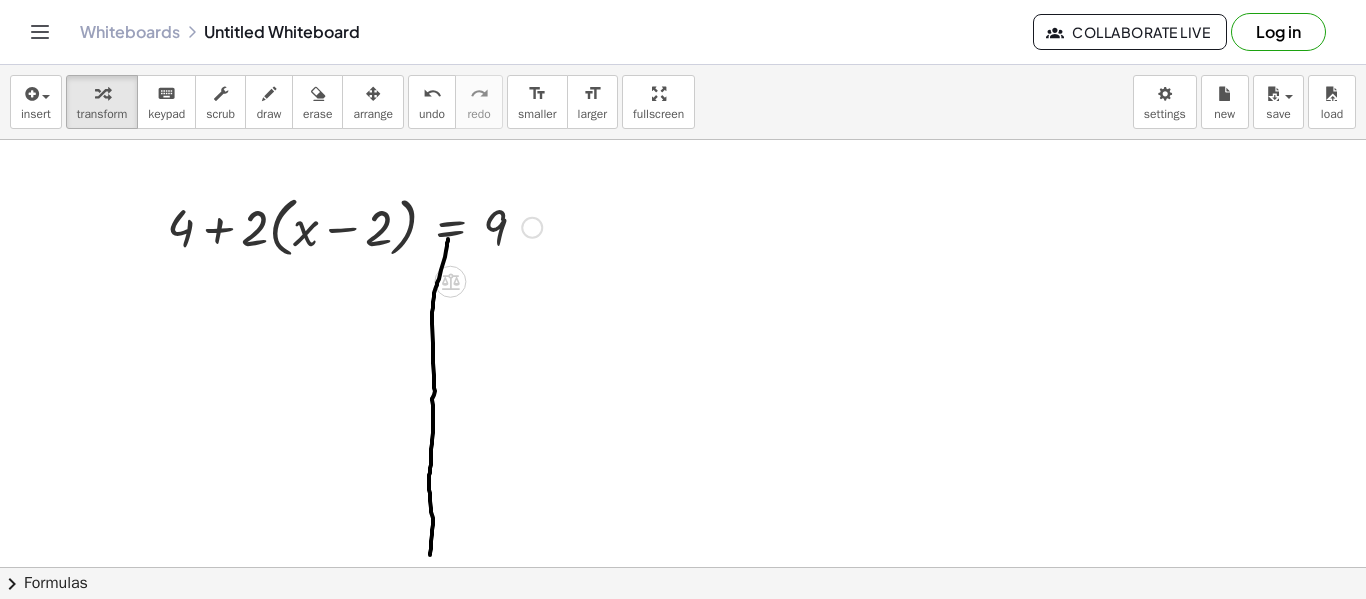 click at bounding box center [354, 226] 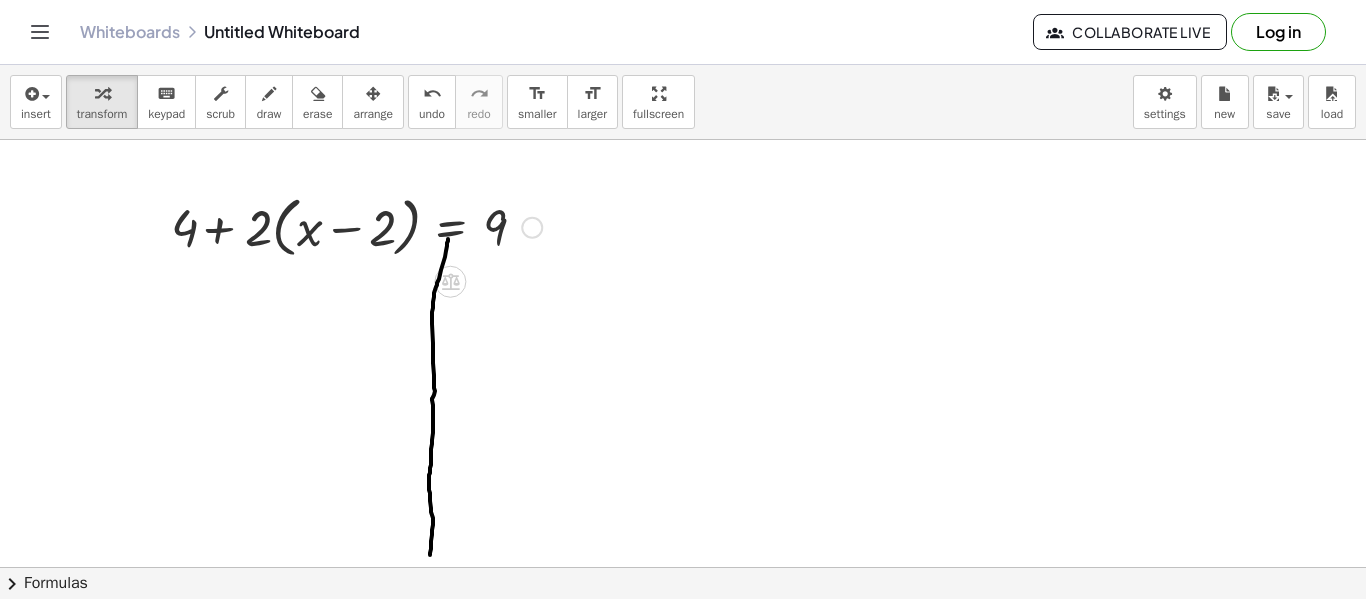 click at bounding box center (354, 226) 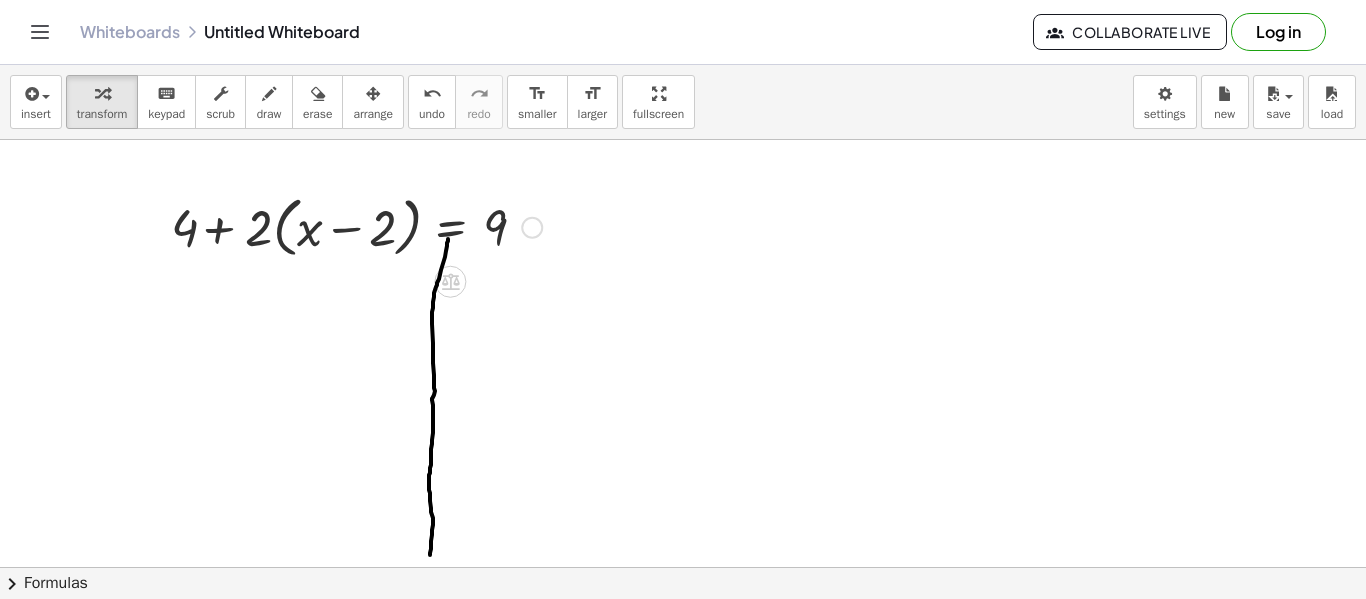 click at bounding box center (354, 226) 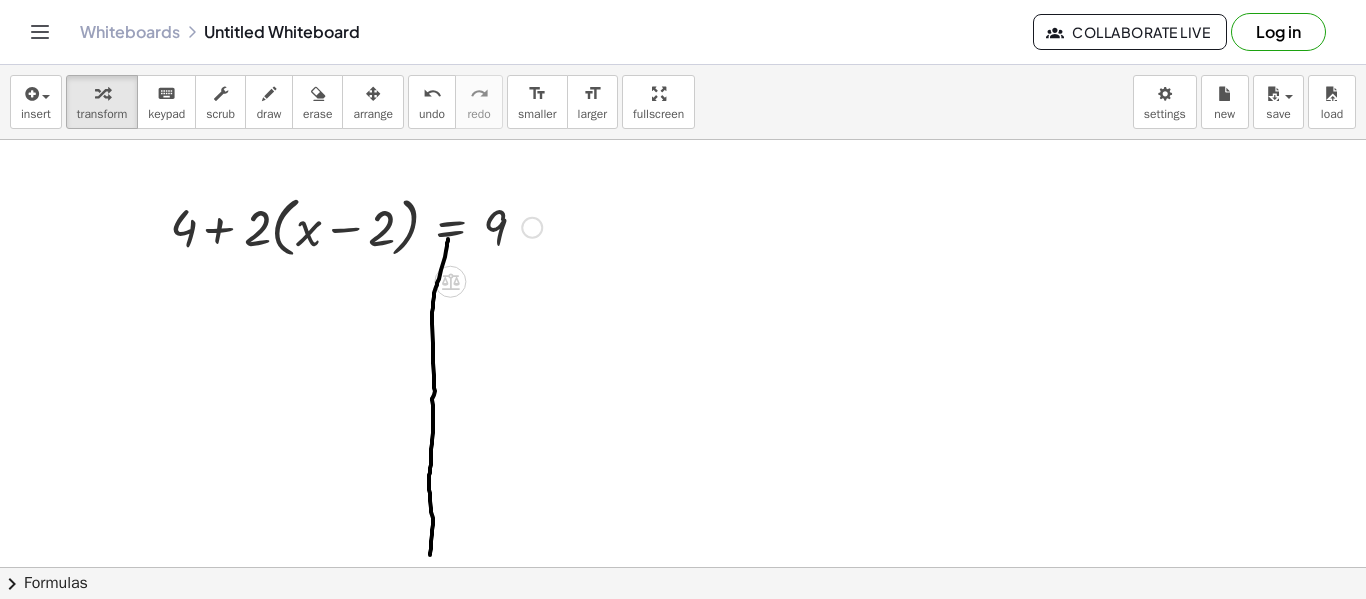 click at bounding box center [354, 226] 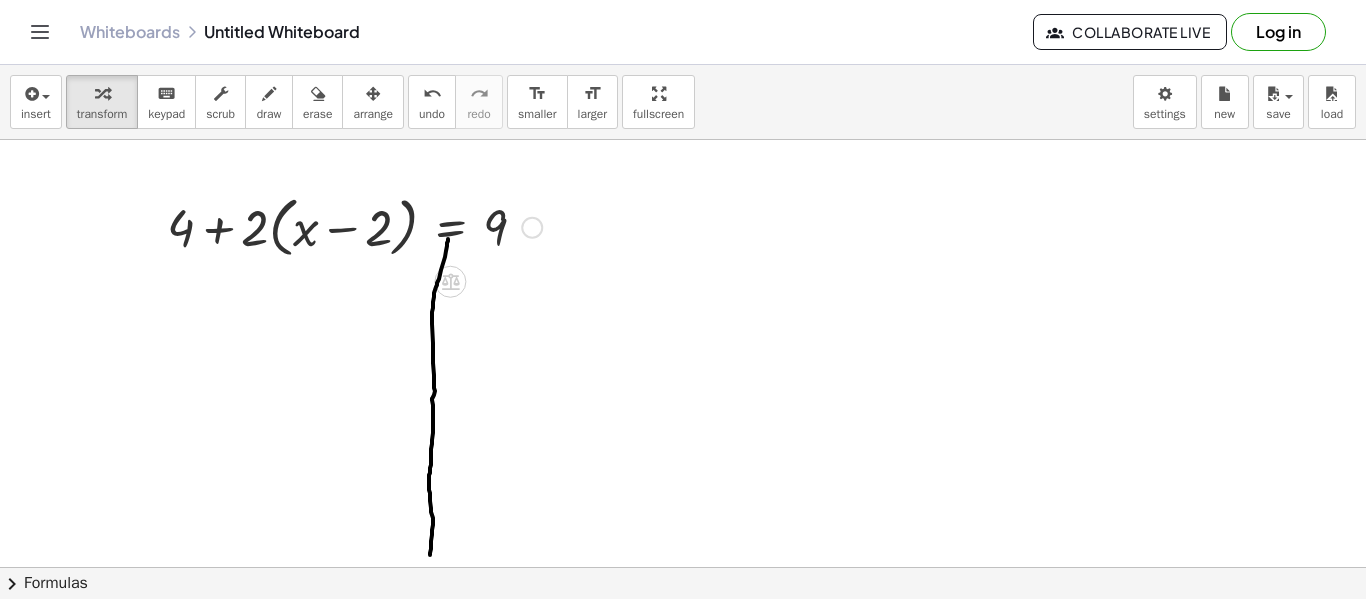 click at bounding box center (354, 226) 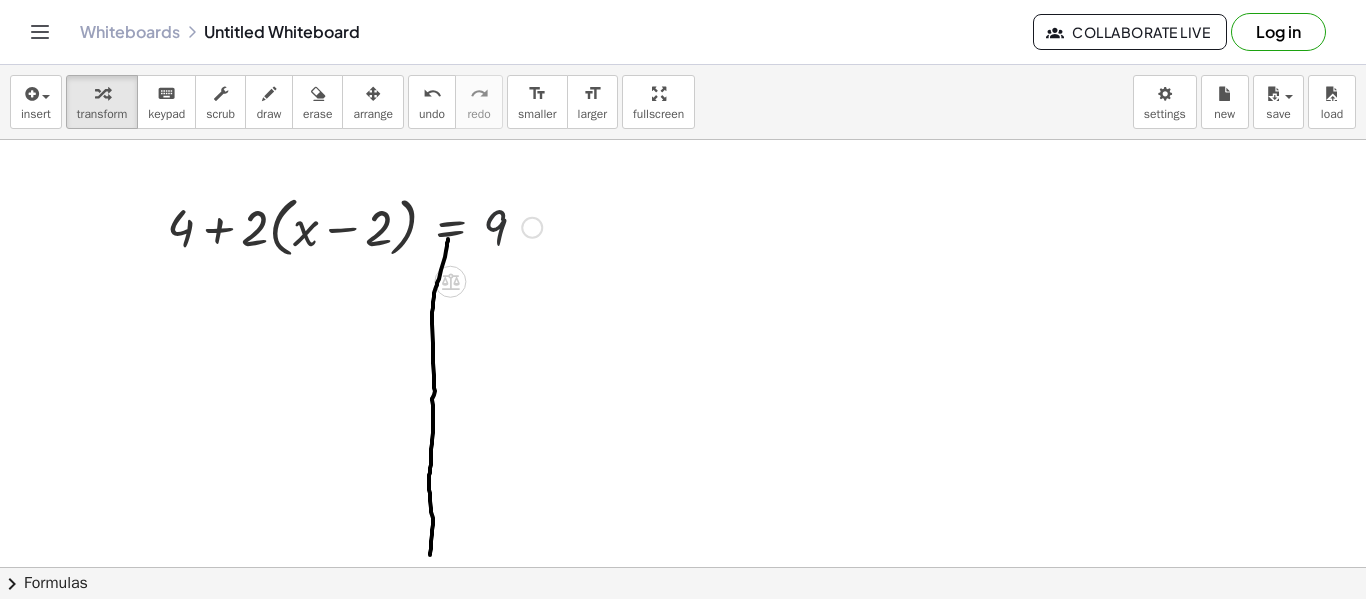 click at bounding box center [354, 226] 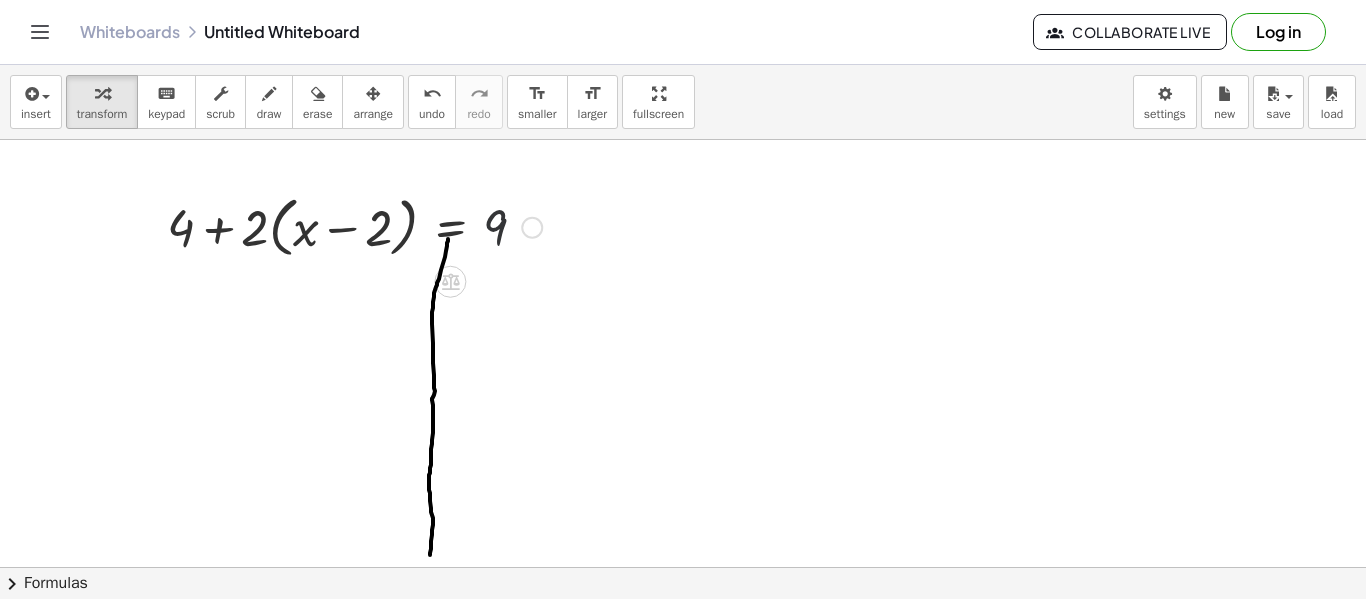 click at bounding box center [354, 226] 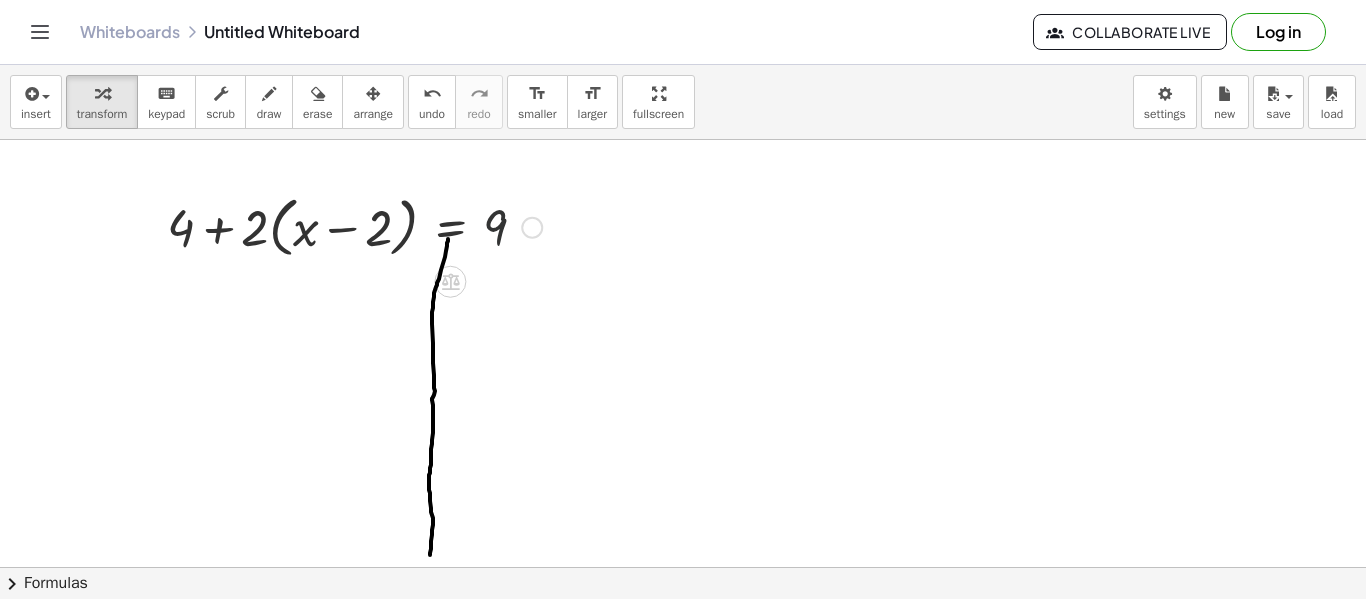 click at bounding box center (354, 226) 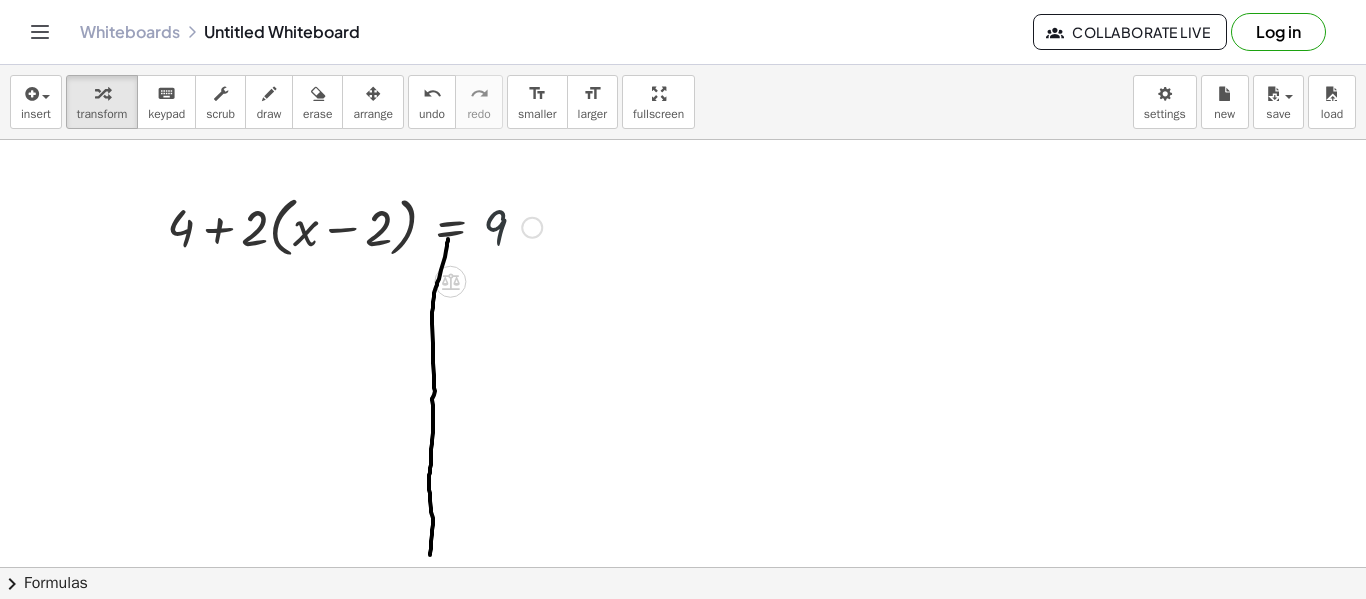 click at bounding box center [354, 226] 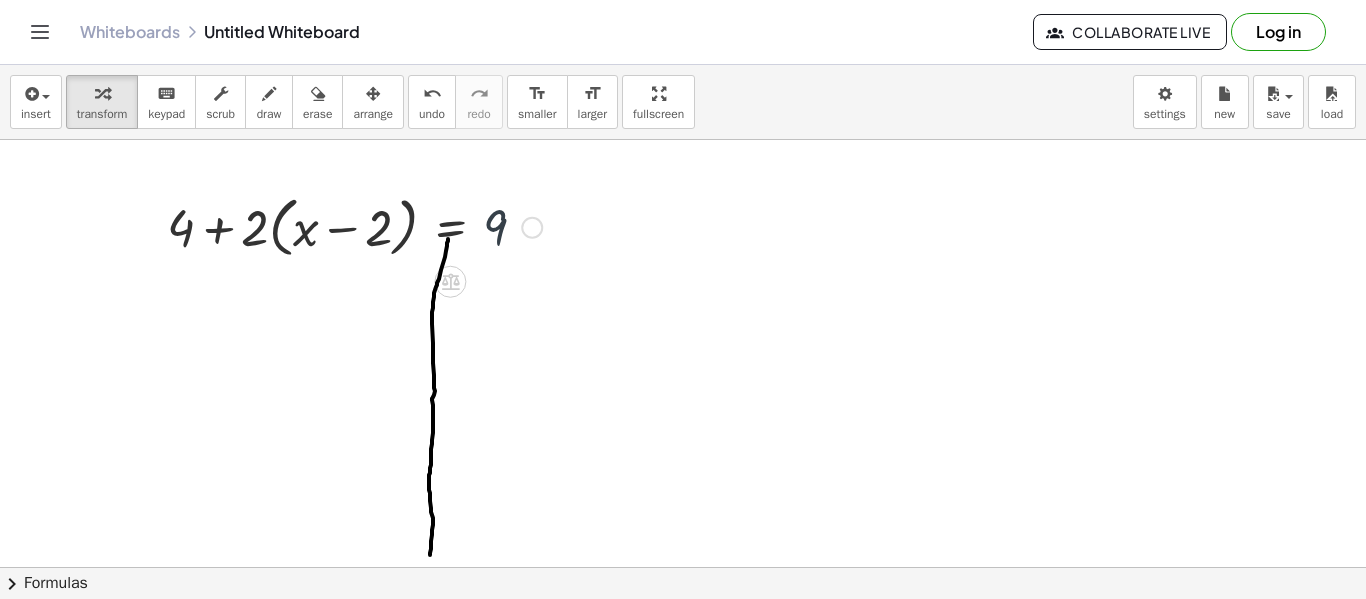 click at bounding box center [354, 226] 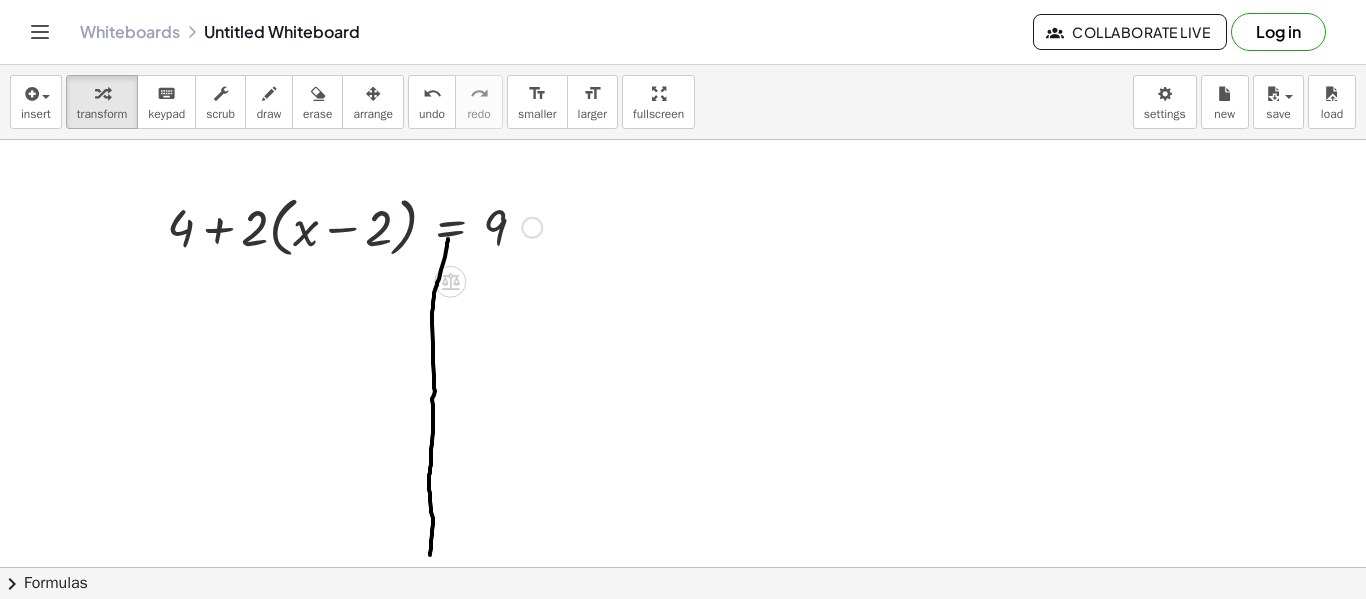click at bounding box center [354, 226] 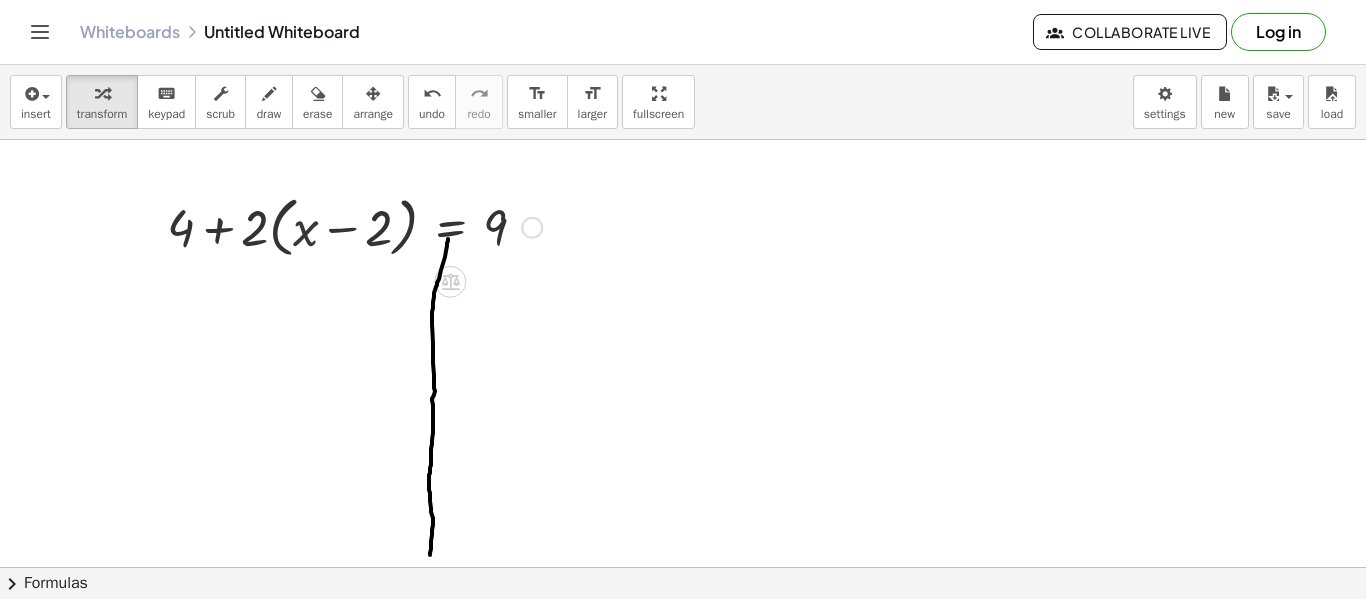 click at bounding box center [354, 226] 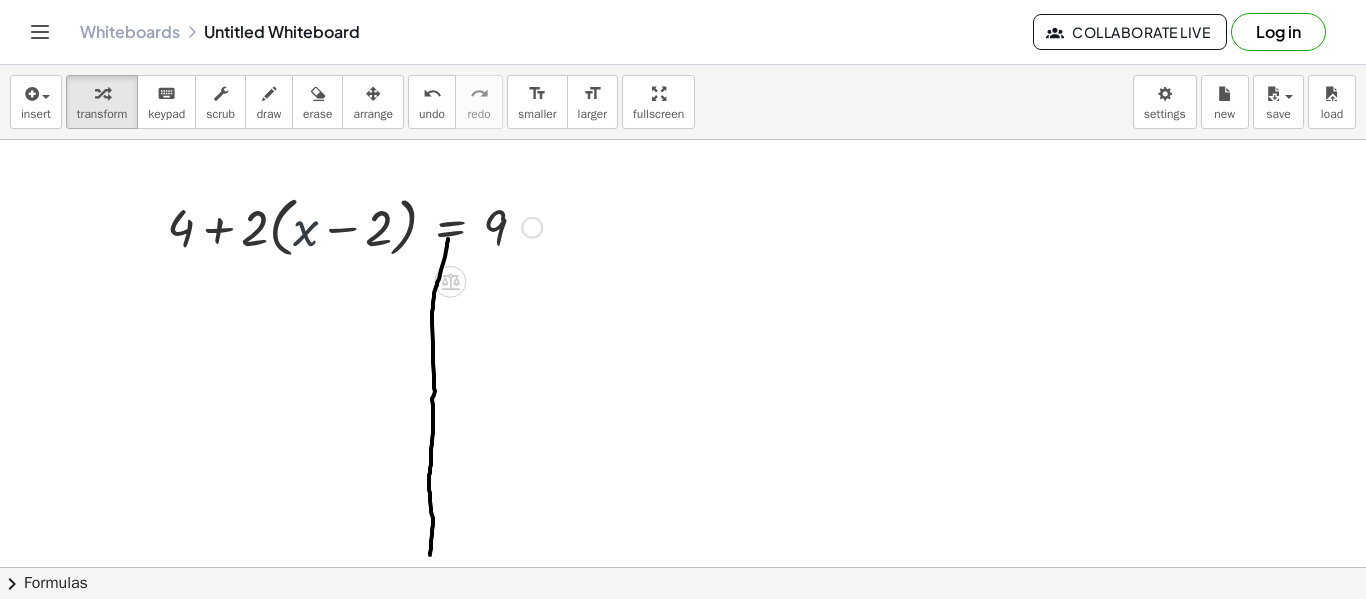 click at bounding box center [354, 226] 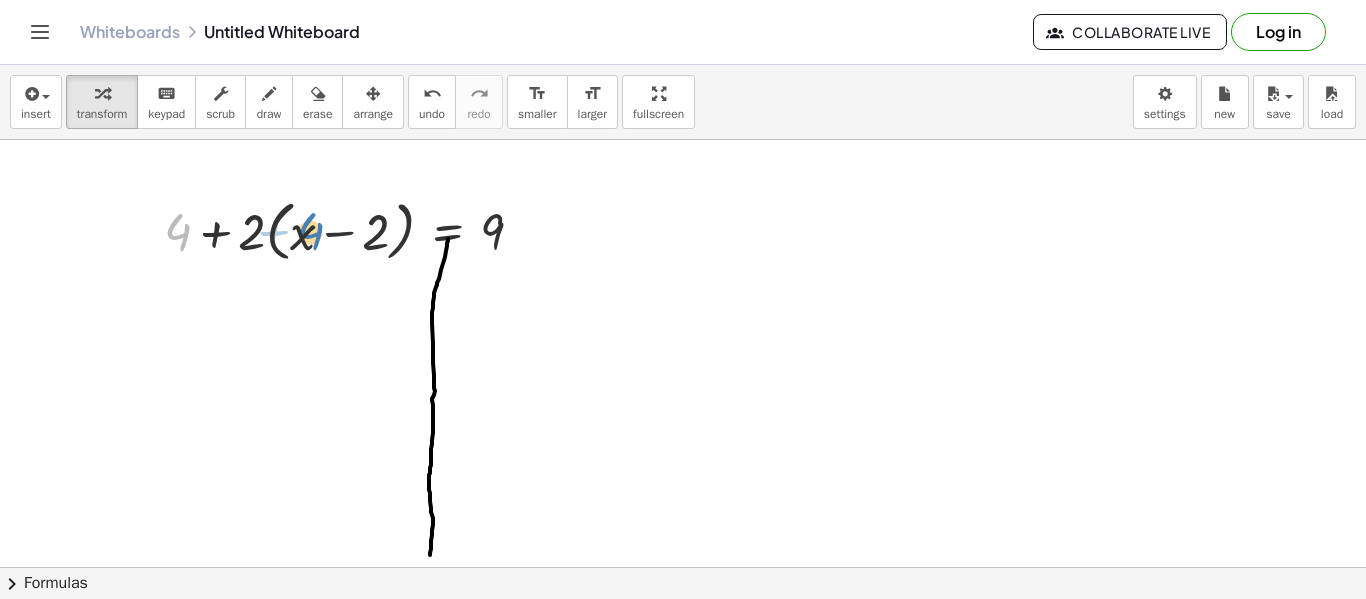 drag, startPoint x: 179, startPoint y: 245, endPoint x: 311, endPoint y: 245, distance: 132 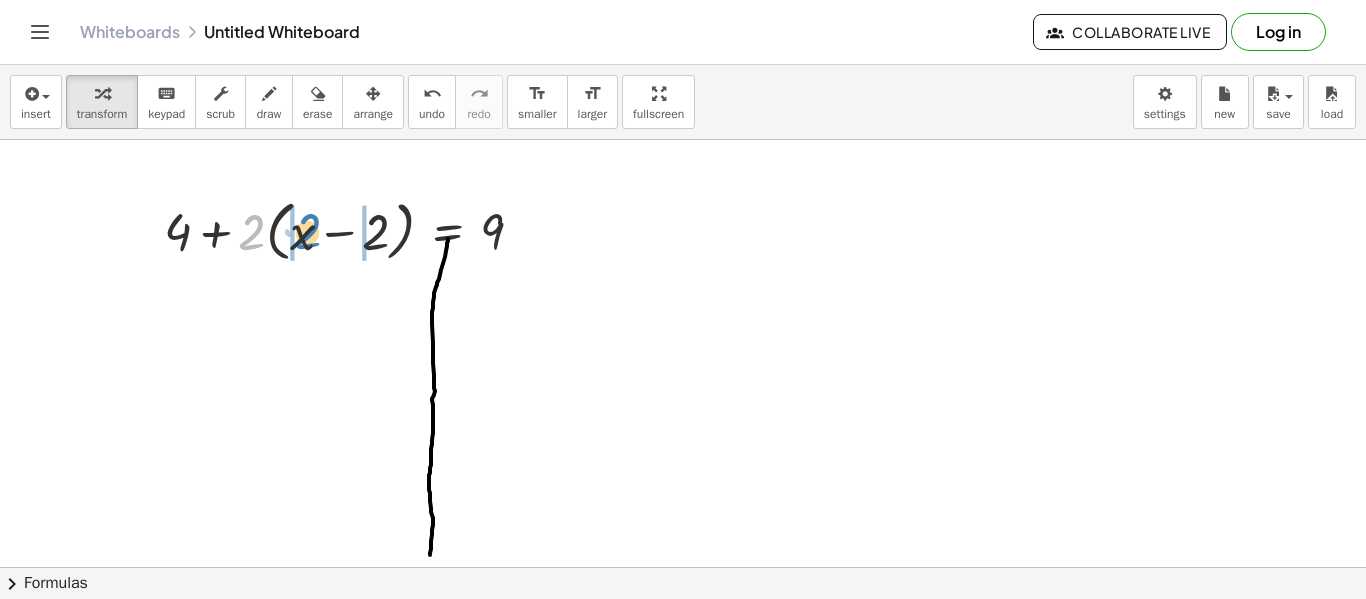 drag, startPoint x: 252, startPoint y: 233, endPoint x: 303, endPoint y: 232, distance: 51.009804 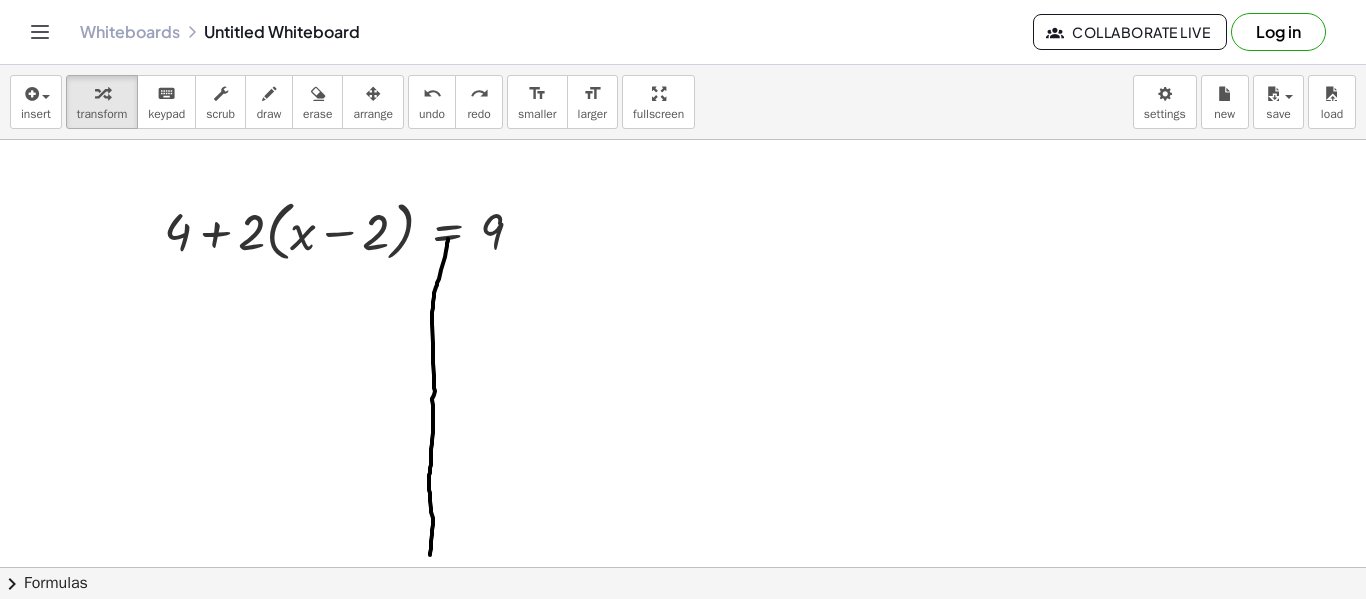 click on "insert select one: Math Expression Function Text Youtube Video Graphing Geometry Geometry 3D transform keyboard keypad scrub draw erase arrange undo undo redo redo format_size smaller format_size larger fullscreen load   save new settings" at bounding box center (683, 102) 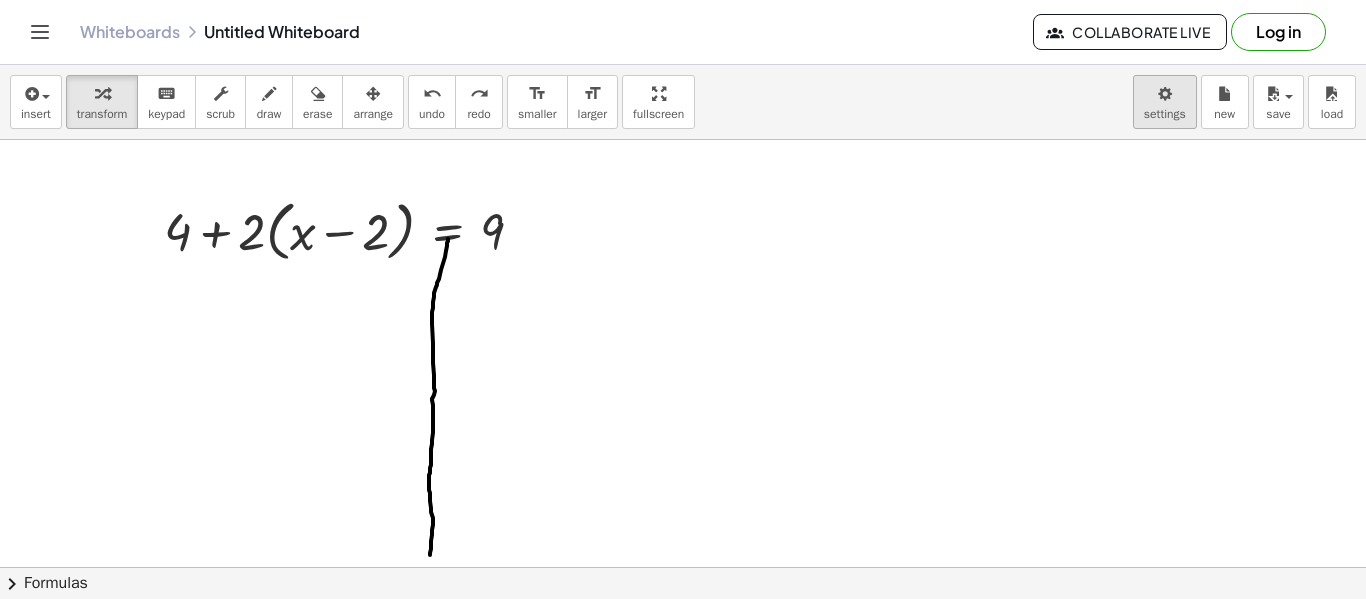 click on "Graspable Math Activities Get Started Activity Bank Assigned Work Classes Whiteboards Reference v1.28.2 | Privacy policy © 2025 | Graspable, Inc. Whiteboards Untitled Whiteboard Collaborate Live Log in   insert select one: Math Expression Function Text Youtube Video Graphing Geometry Geometry 3D transform keyboard keypad scrub draw erase arrange undo undo redo redo format_size smaller format_size larger fullscreen load   save new settings + 4 + · 2 · ( + x − 2 ) = 9 × chevron_right Formulas
Drag one side of a formula onto a highlighted expression on the canvas to apply it. Quadratic Formula
+ · a · x 2 + · b · x + c = 0
⇔
x = · ( − b ± 2 √ ( + b 2 − · 4 · a · c ) ) · 2 · a
+ x 2 + · p · x + q = 0
⇔" at bounding box center (683, 299) 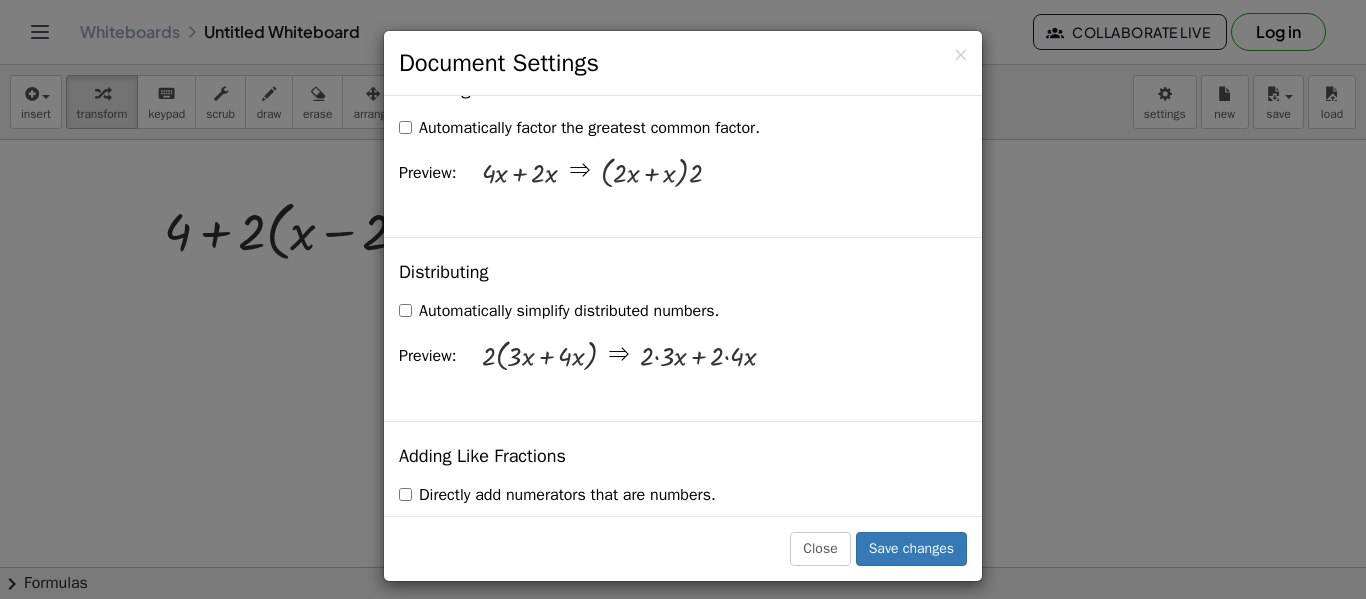 scroll, scrollTop: 1395, scrollLeft: 0, axis: vertical 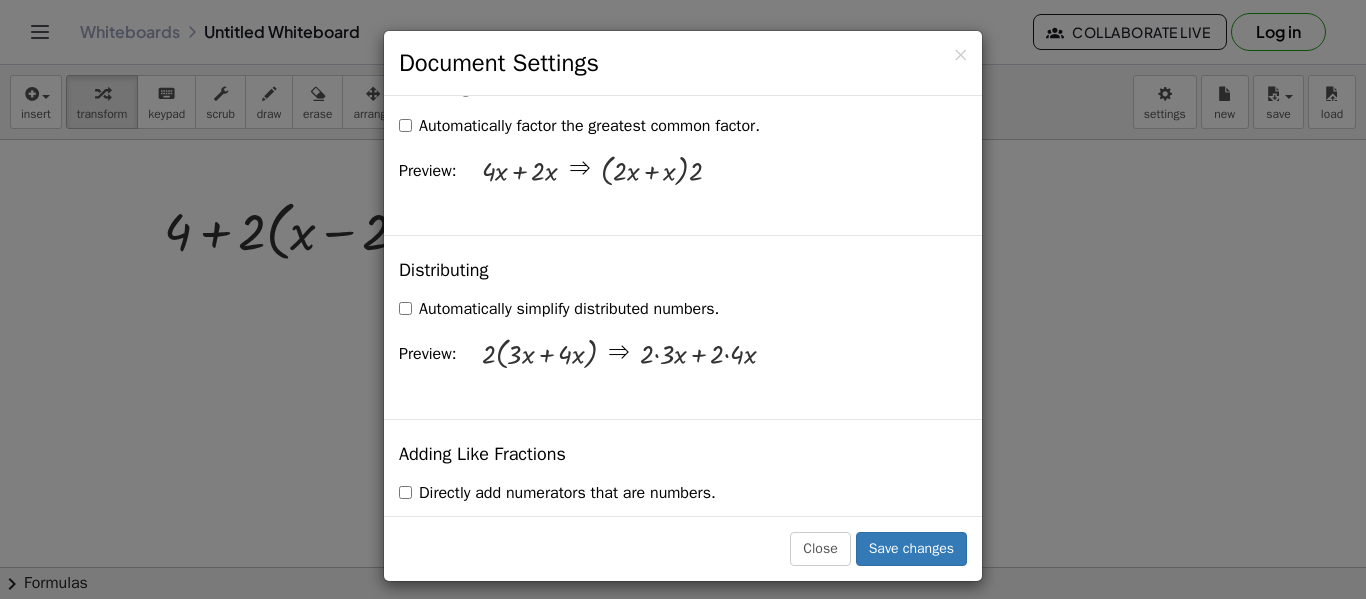 click on "Automatically simplify distributed numbers." at bounding box center [559, 309] 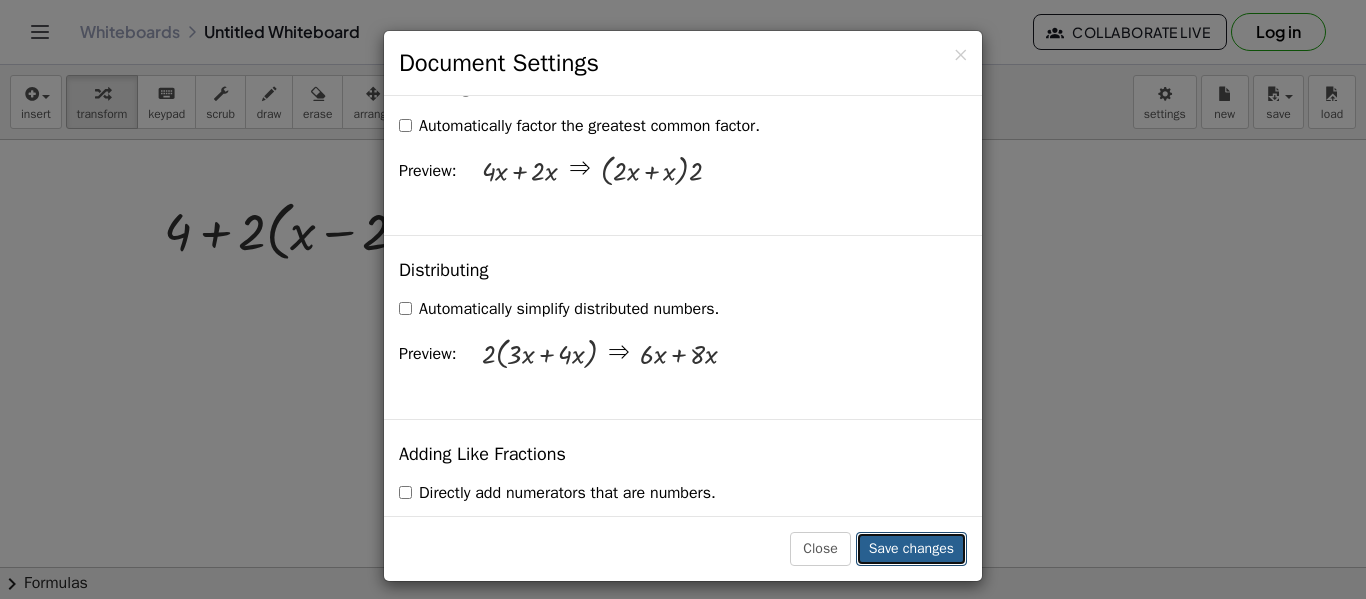 click on "Save changes" at bounding box center [911, 549] 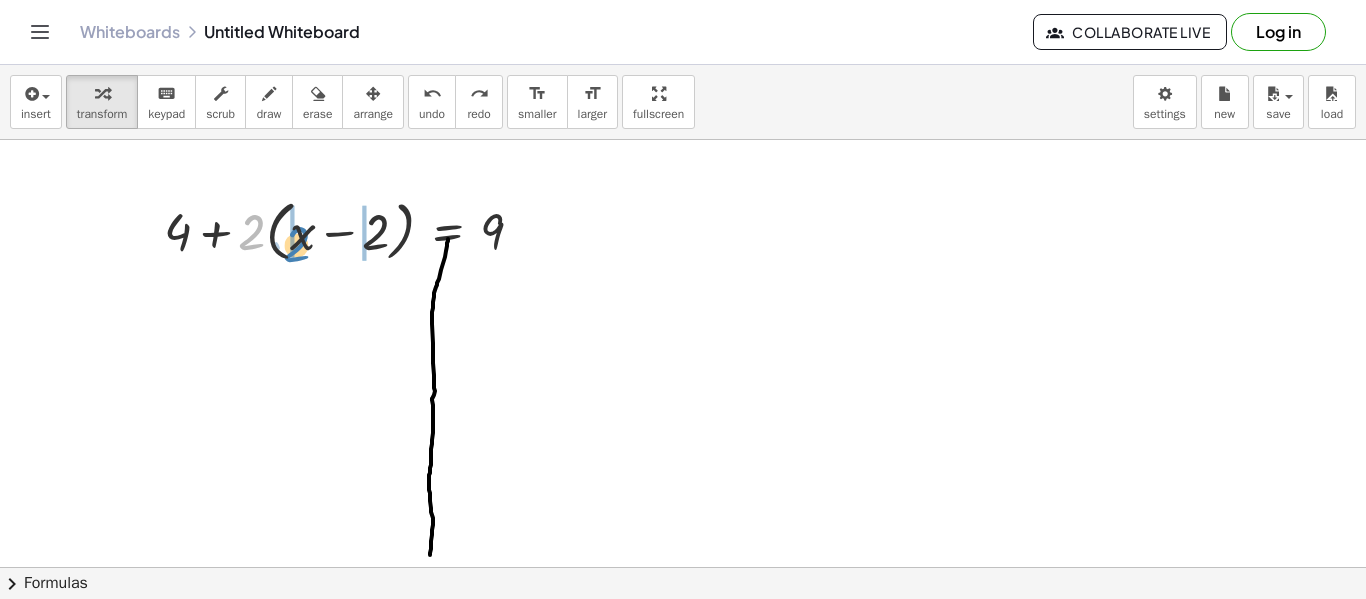 drag, startPoint x: 243, startPoint y: 241, endPoint x: 288, endPoint y: 253, distance: 46.572525 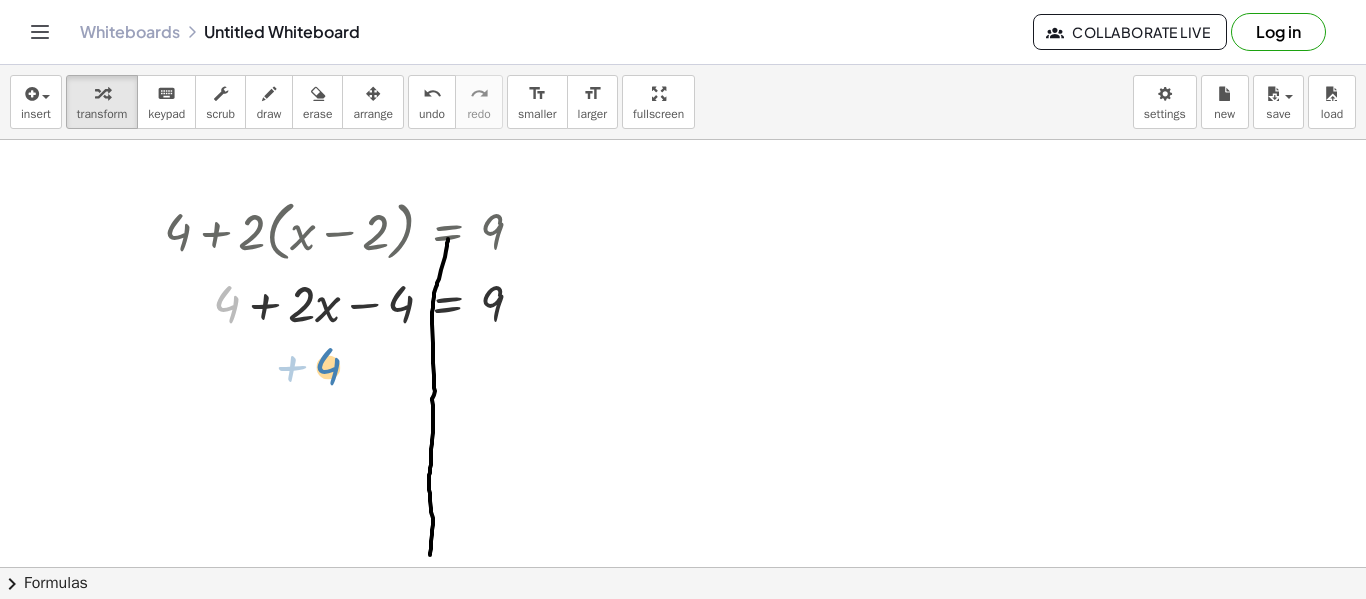 drag, startPoint x: 224, startPoint y: 303, endPoint x: 328, endPoint y: 377, distance: 127.64012 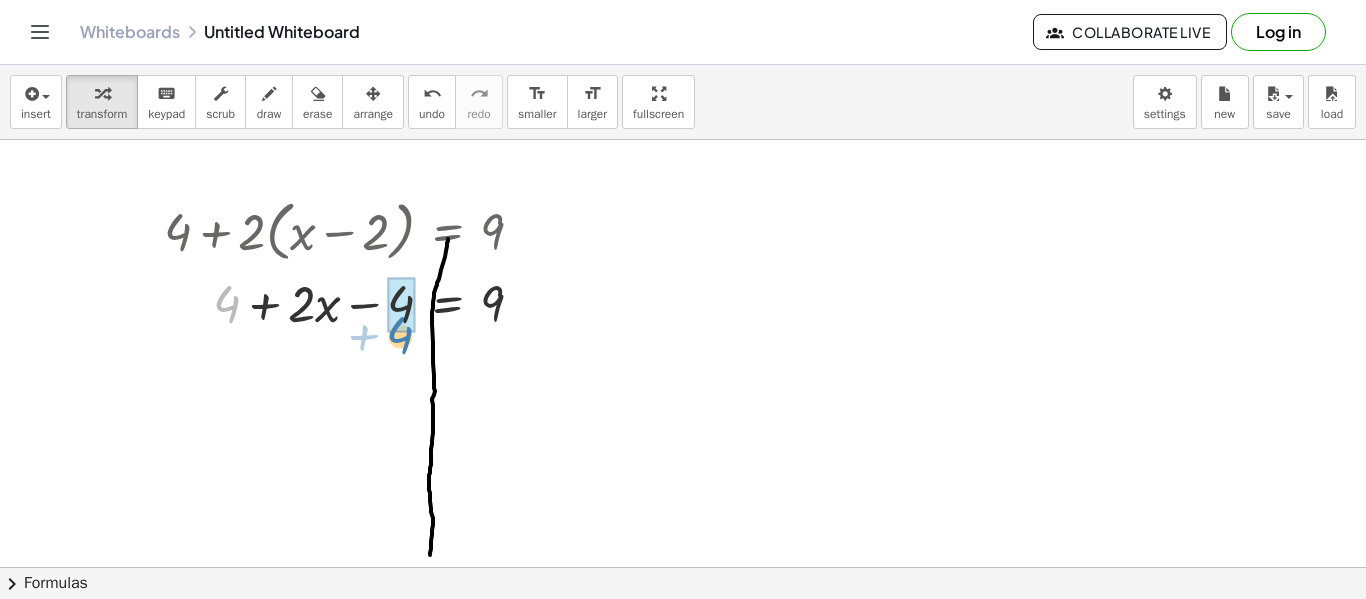 drag, startPoint x: 226, startPoint y: 306, endPoint x: 400, endPoint y: 327, distance: 175.26266 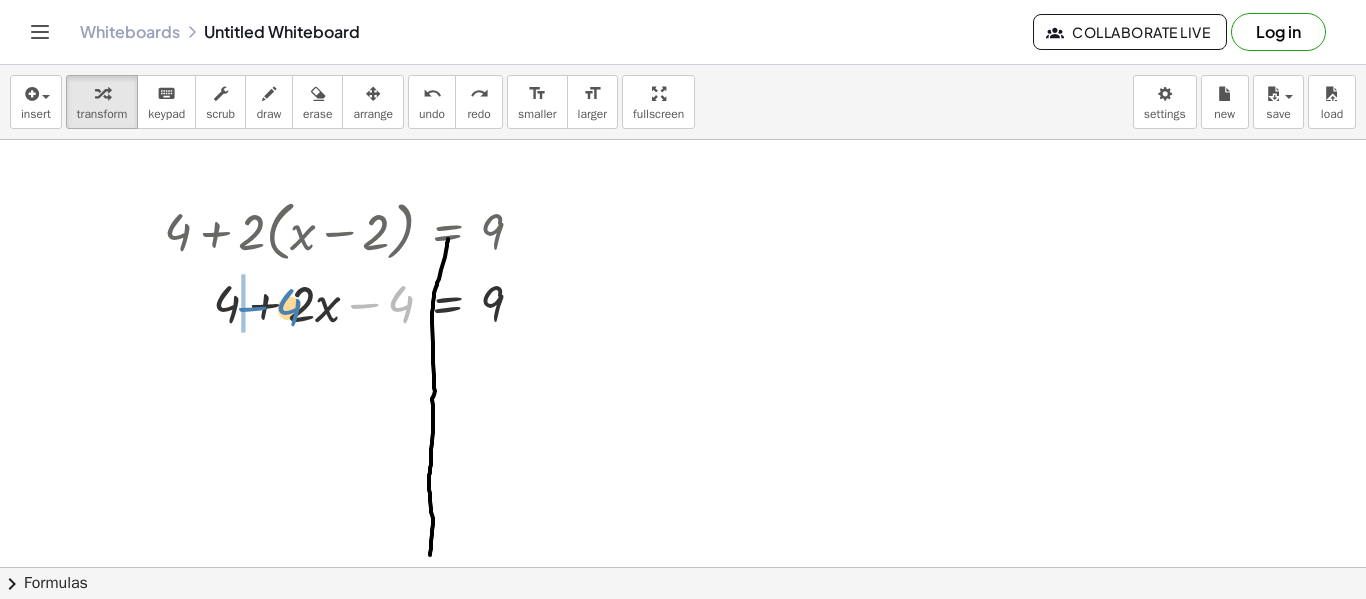 drag, startPoint x: 402, startPoint y: 303, endPoint x: 290, endPoint y: 307, distance: 112.0714 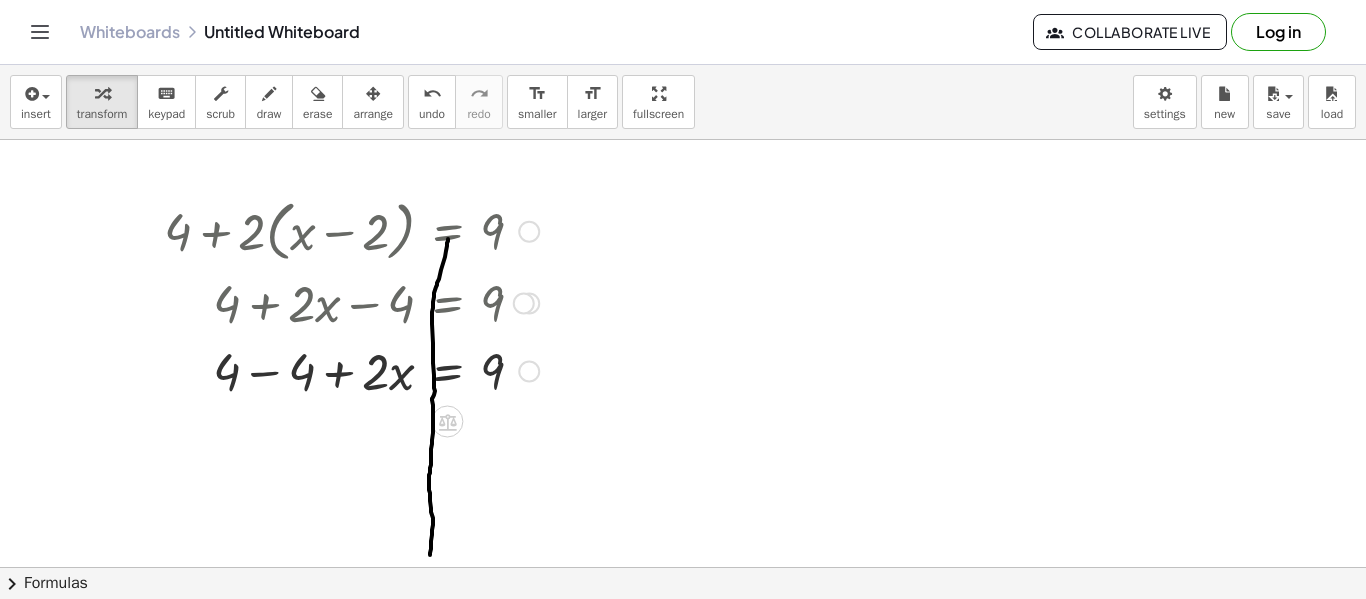 click at bounding box center [351, 370] 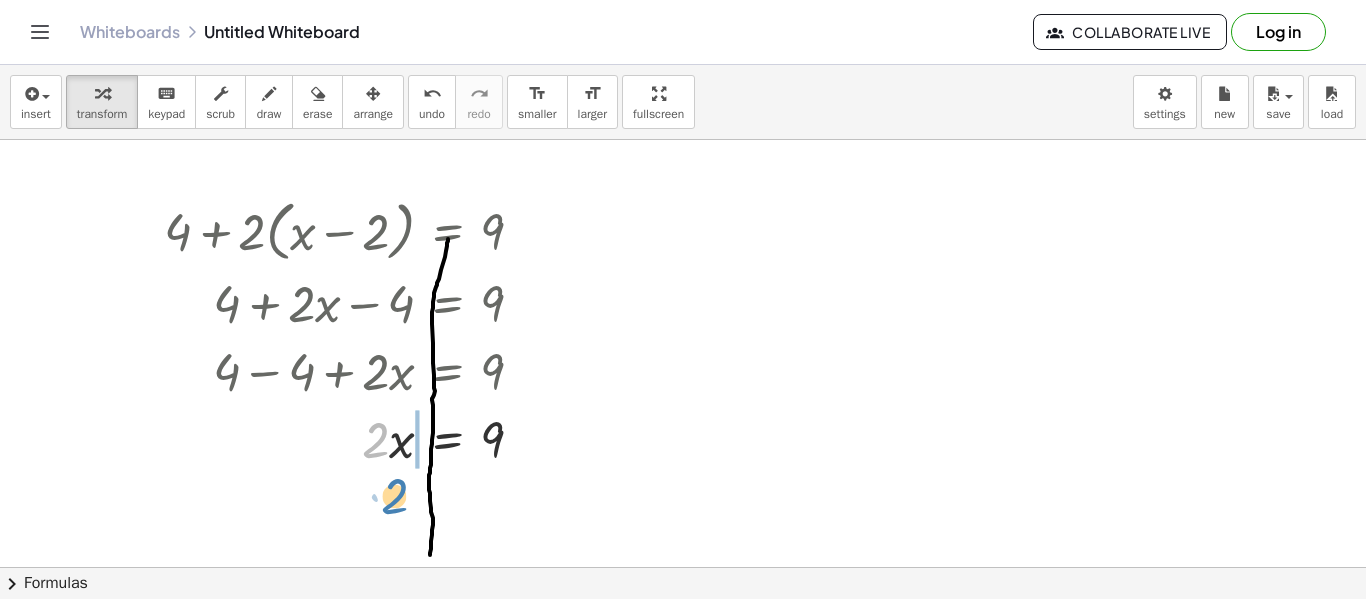 drag, startPoint x: 376, startPoint y: 442, endPoint x: 395, endPoint y: 500, distance: 61.03278 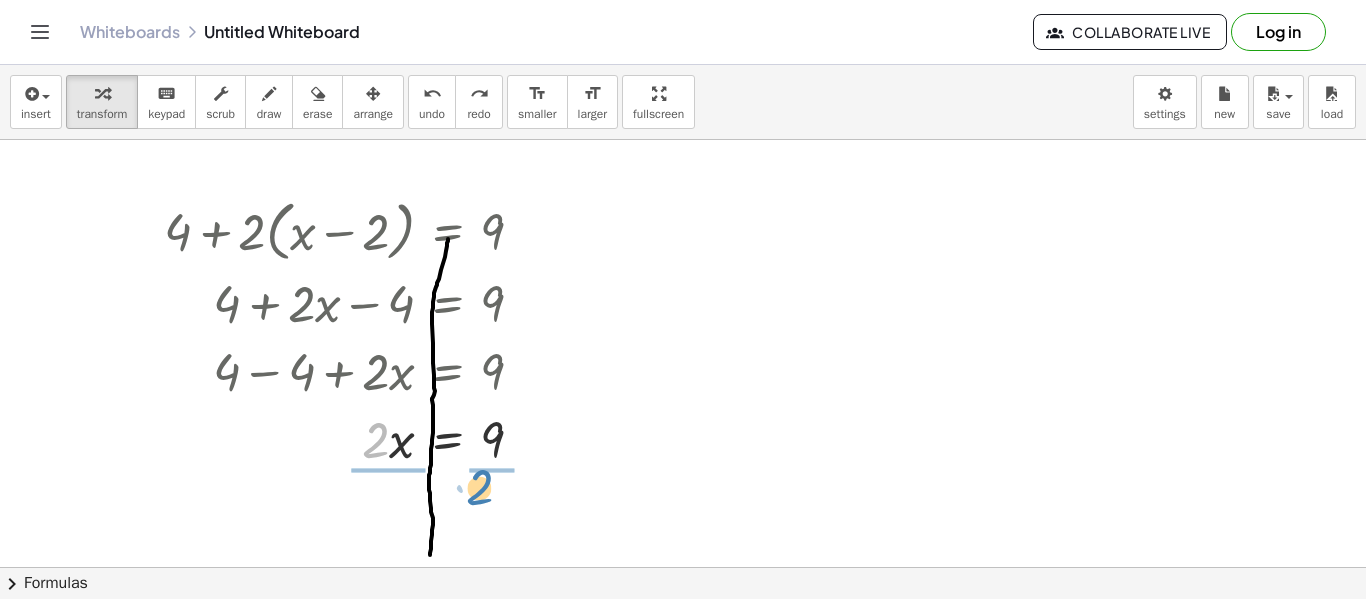 drag, startPoint x: 389, startPoint y: 438, endPoint x: 495, endPoint y: 486, distance: 116.3615 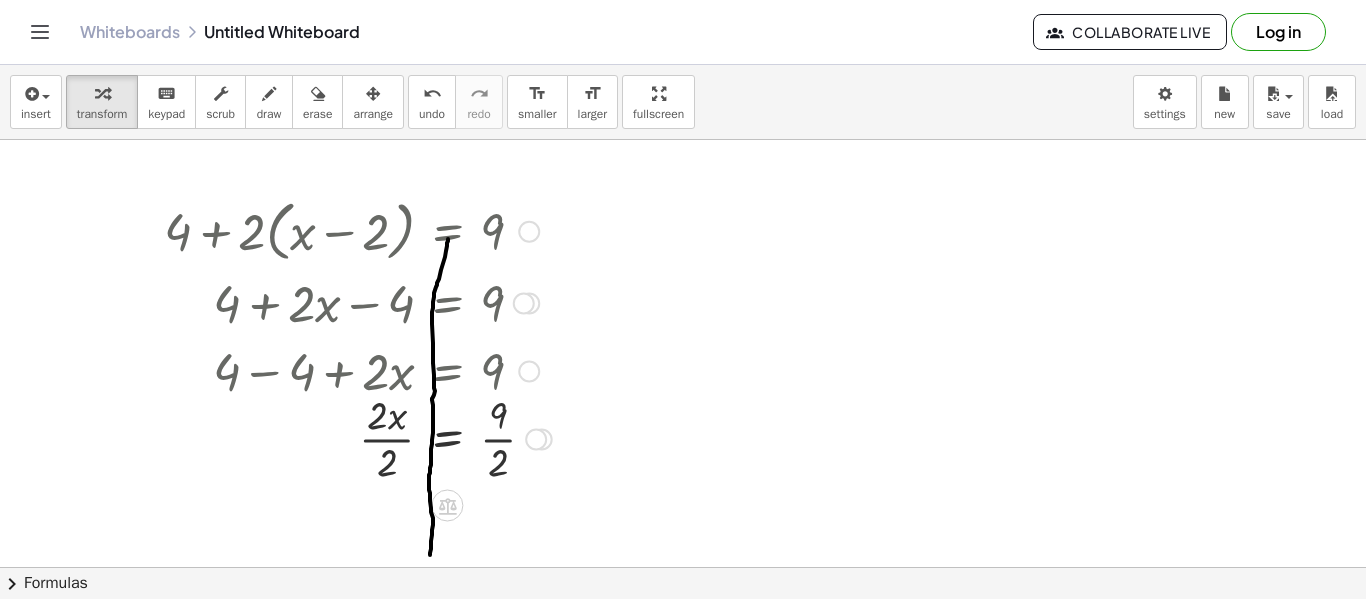 click at bounding box center [358, 437] 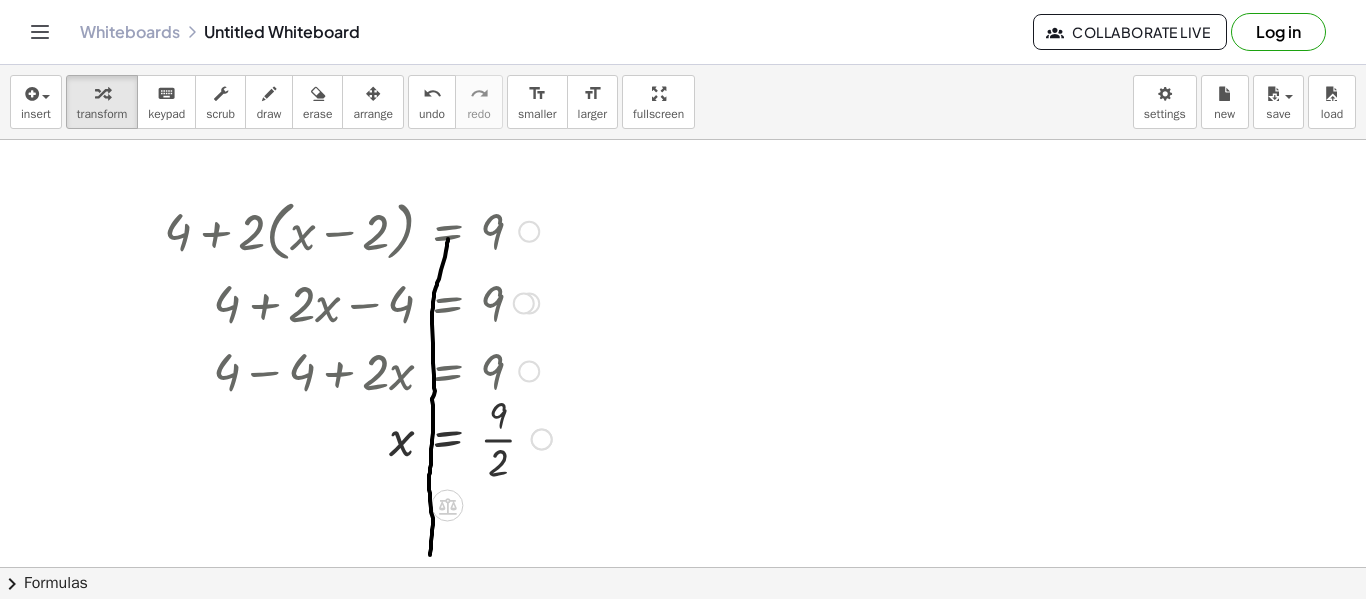 click at bounding box center [358, 437] 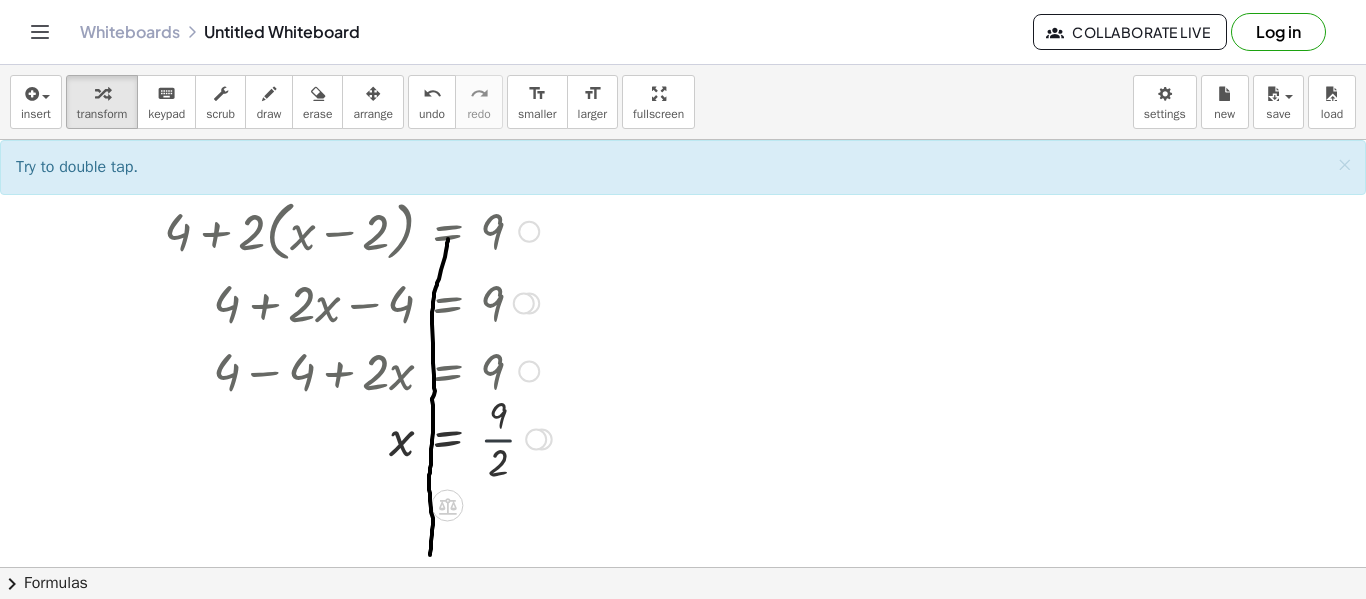 click at bounding box center (358, 437) 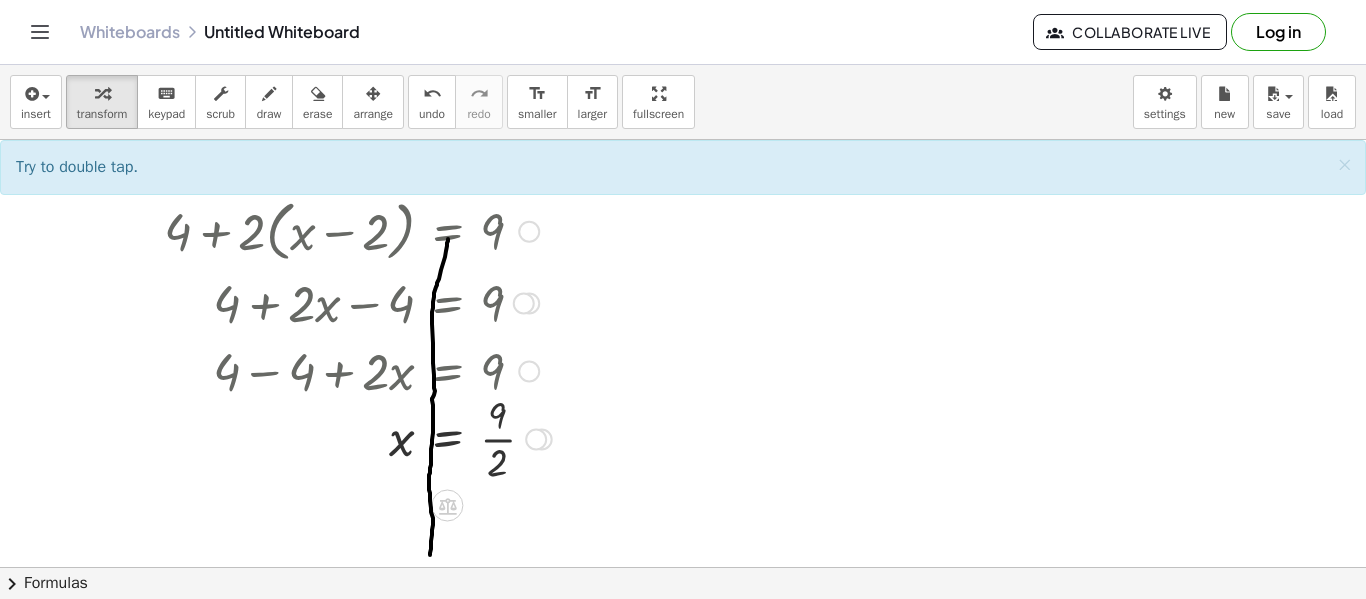 click at bounding box center (358, 437) 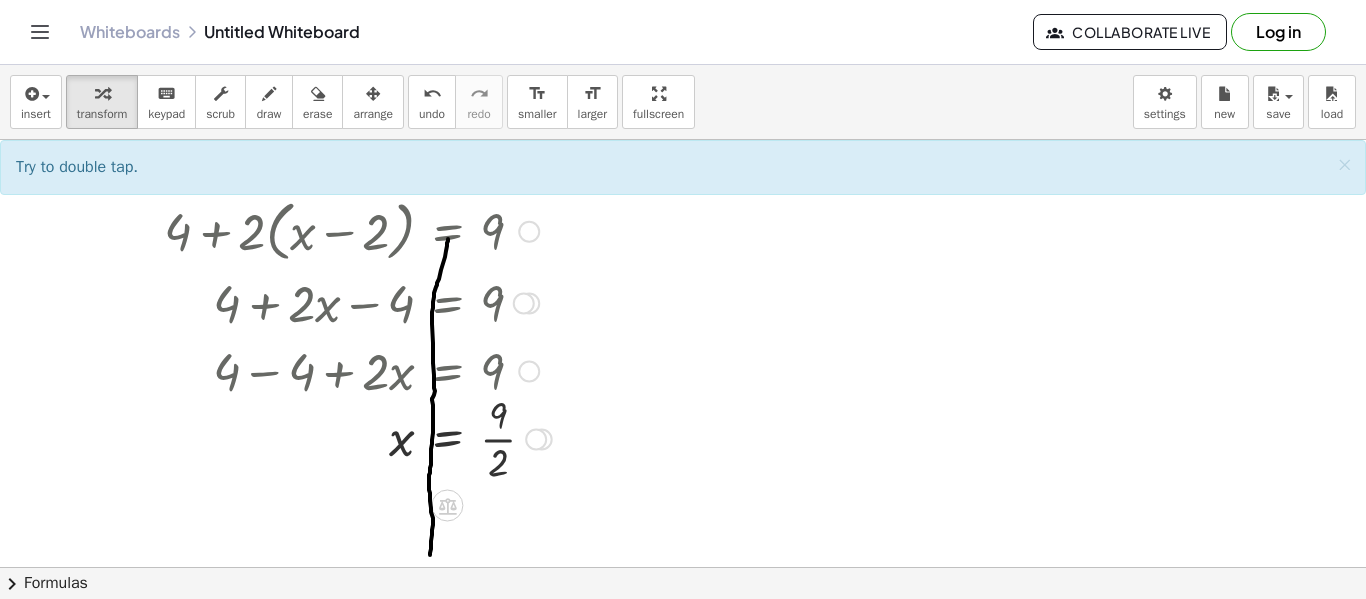 click at bounding box center (358, 437) 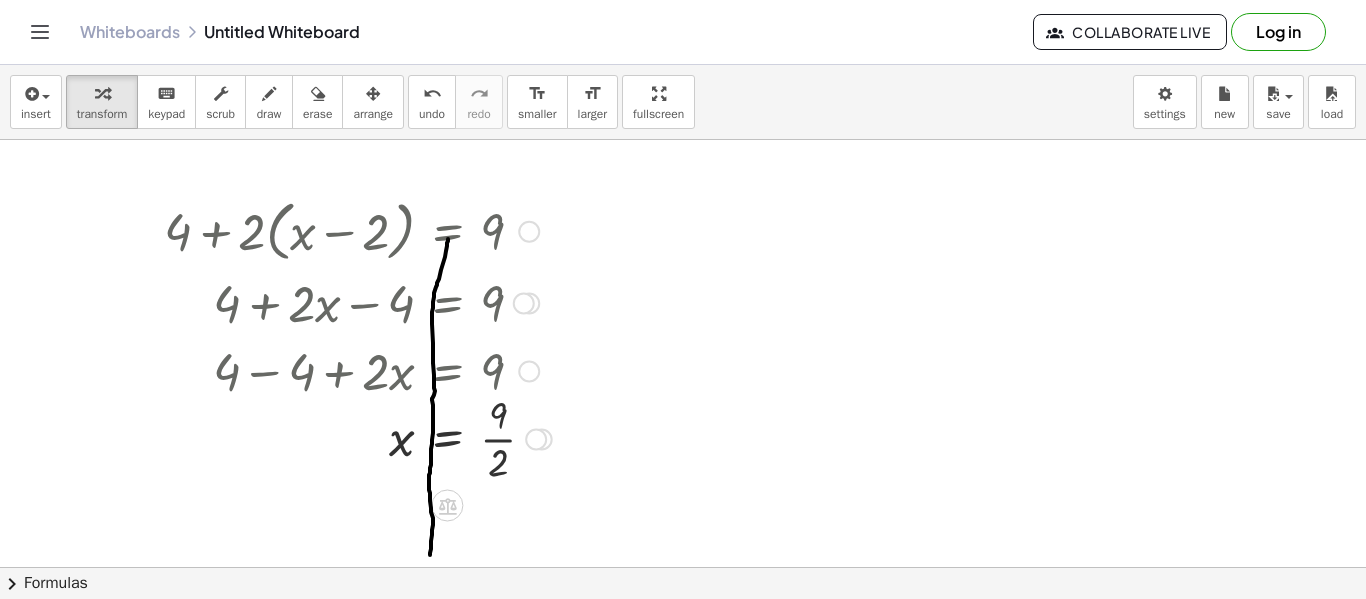 click at bounding box center (358, 437) 